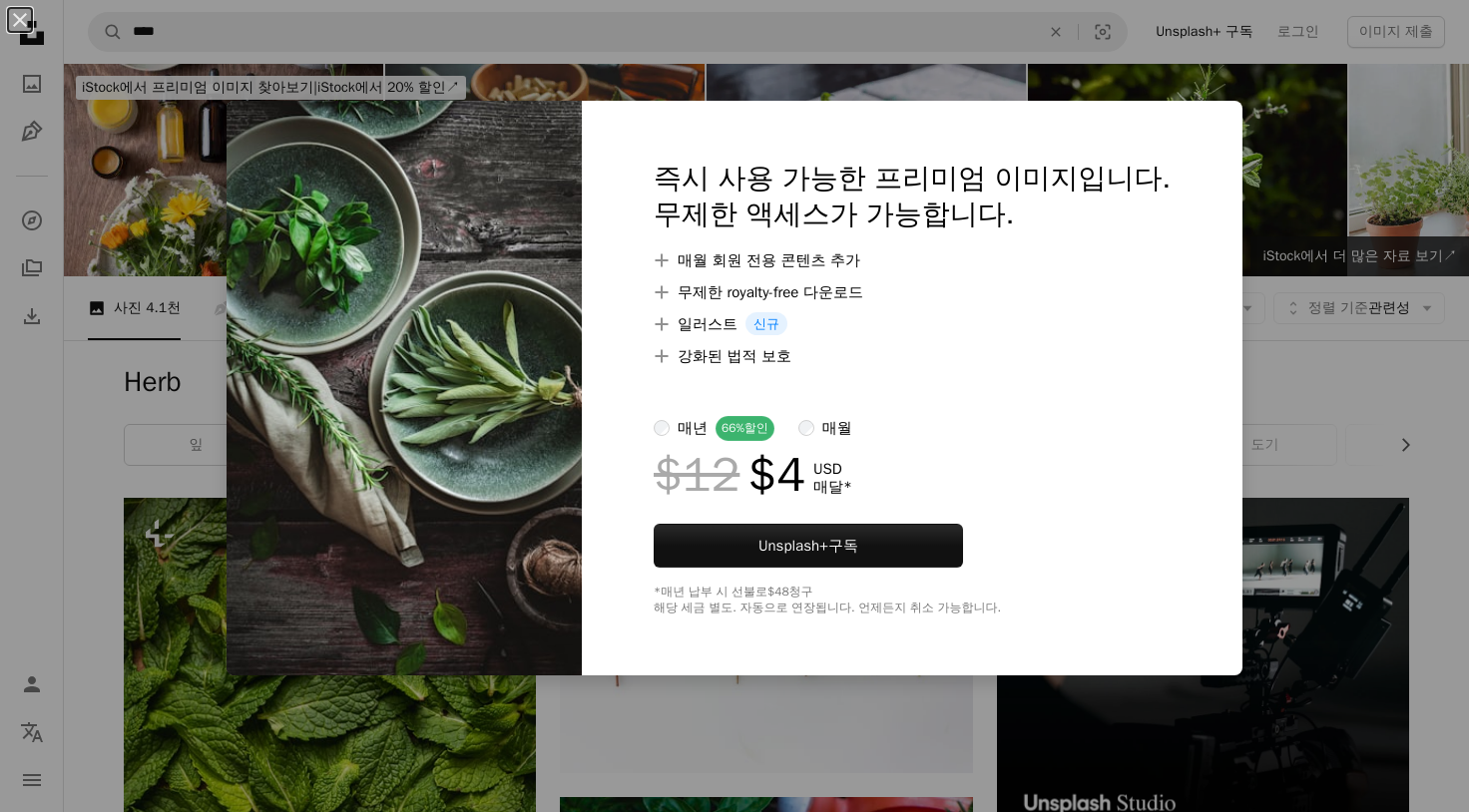 scroll, scrollTop: 1064, scrollLeft: 0, axis: vertical 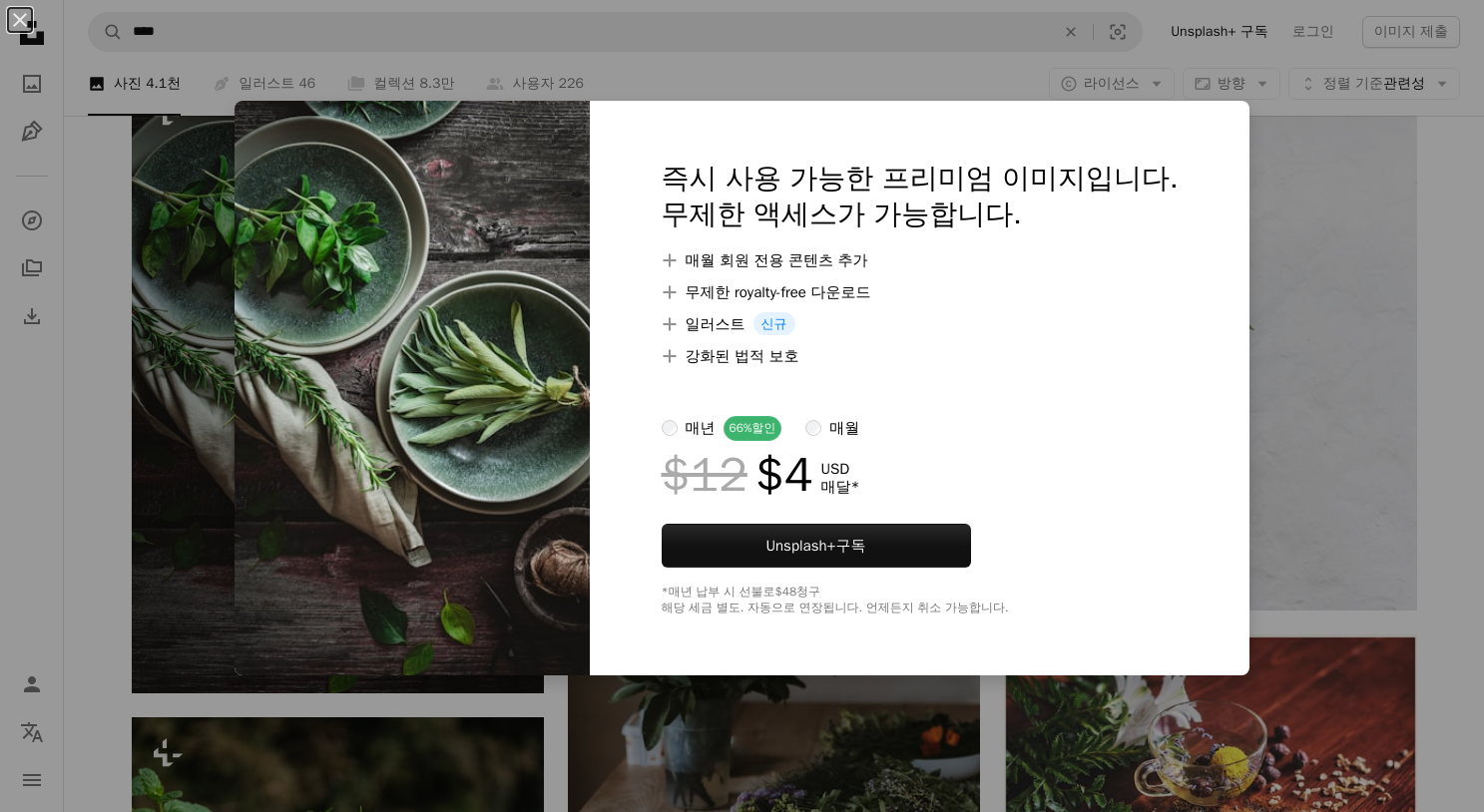 click on "An X shape 즉시 사용 가능한 프리미엄 이미지입니다. 무제한 액세스가 가능합니다. A plus sign 매월 회원 전용 콘텐츠 추가 A plus sign 무제한 royalty-free 다운로드 A plus sign 일러스트  신규 A plus sign 강화된 법적 보호 매년 66%  할인 매월 $12   $4 USD 매달 * Unsplash+  구독 *매년 납부 시 선불로  $48  청구 해당 세금 별도. 자동으로 연장됩니다. 언제든지 취소 가능합니다." at bounding box center (742, 406) 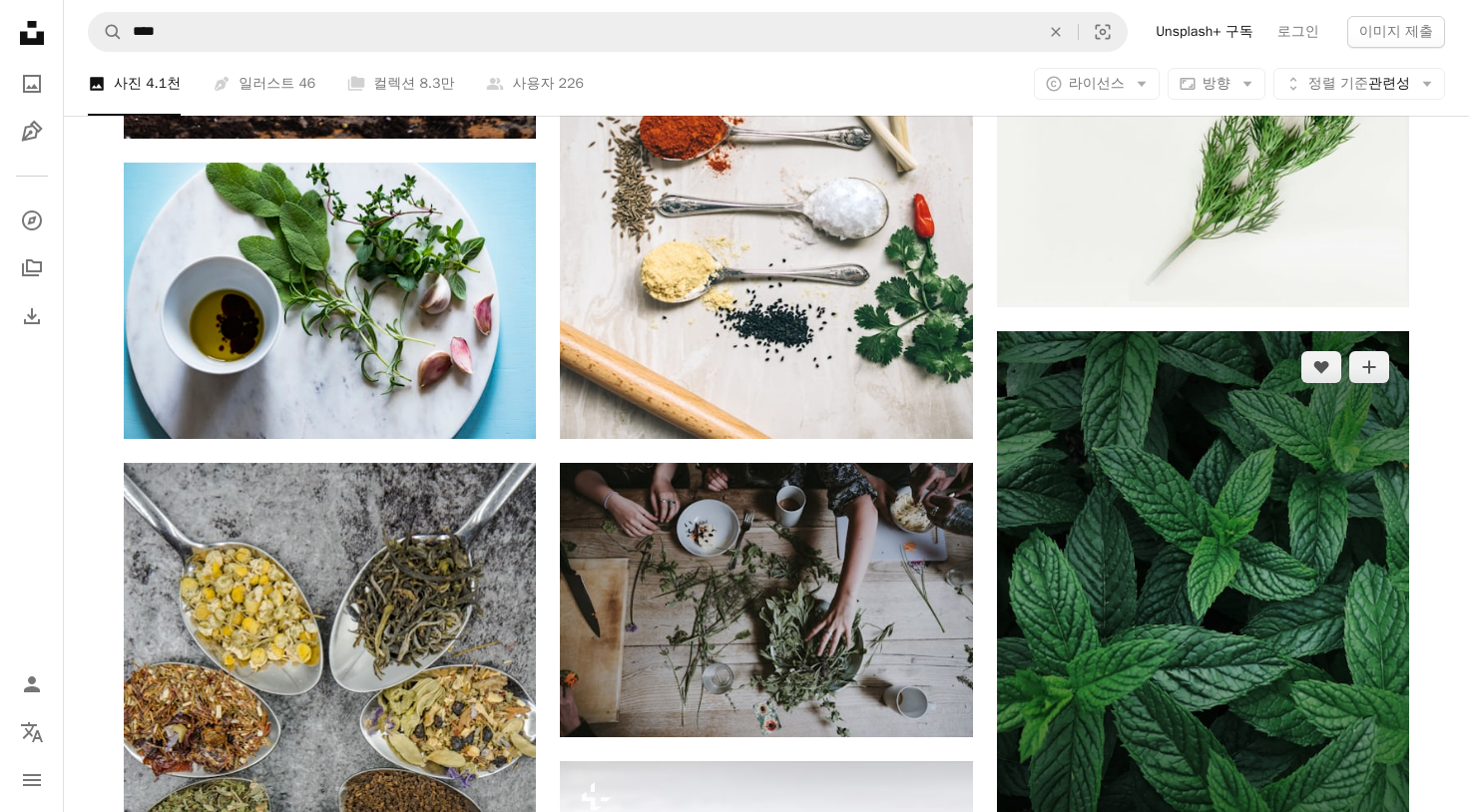 scroll, scrollTop: 2527, scrollLeft: 0, axis: vertical 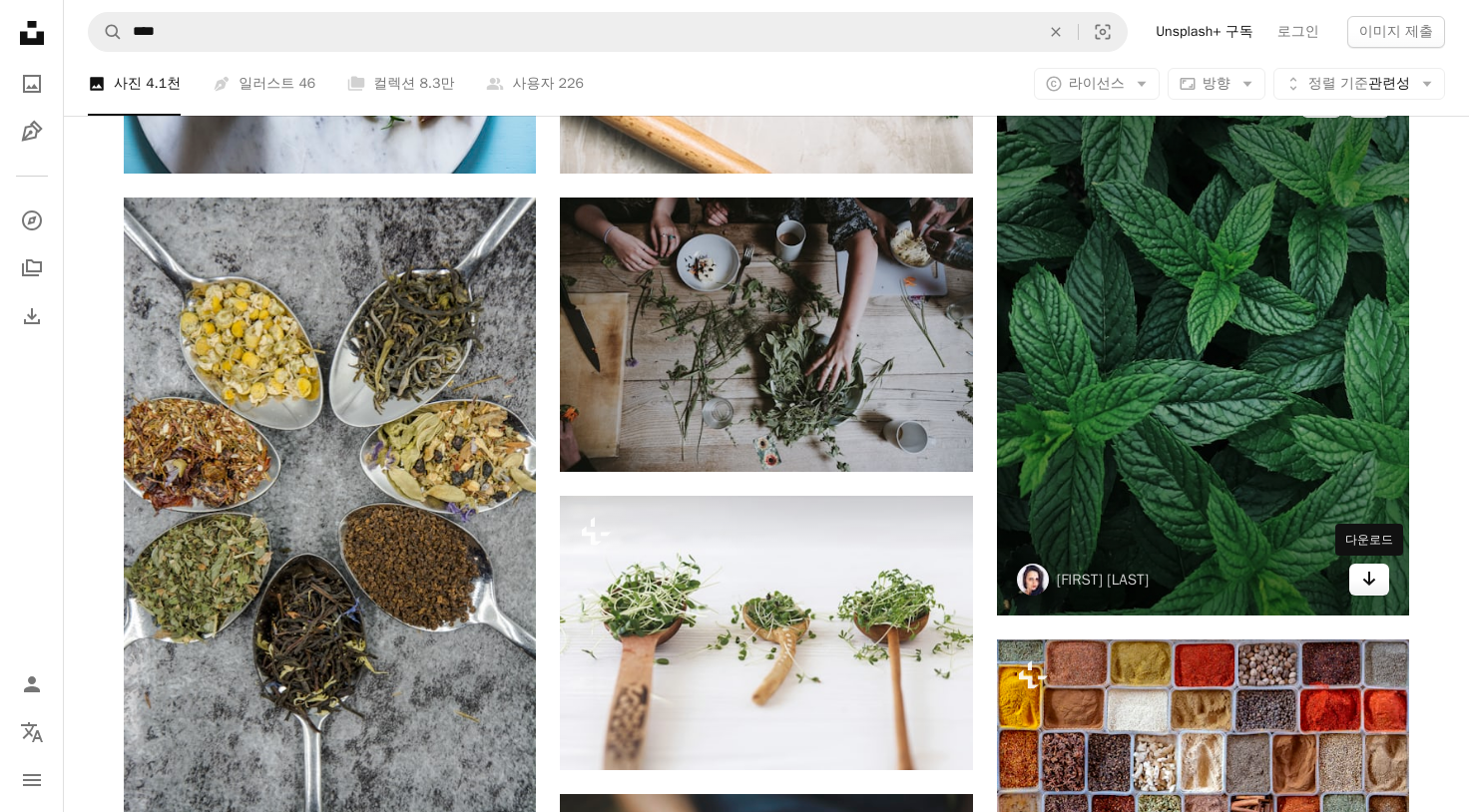 click 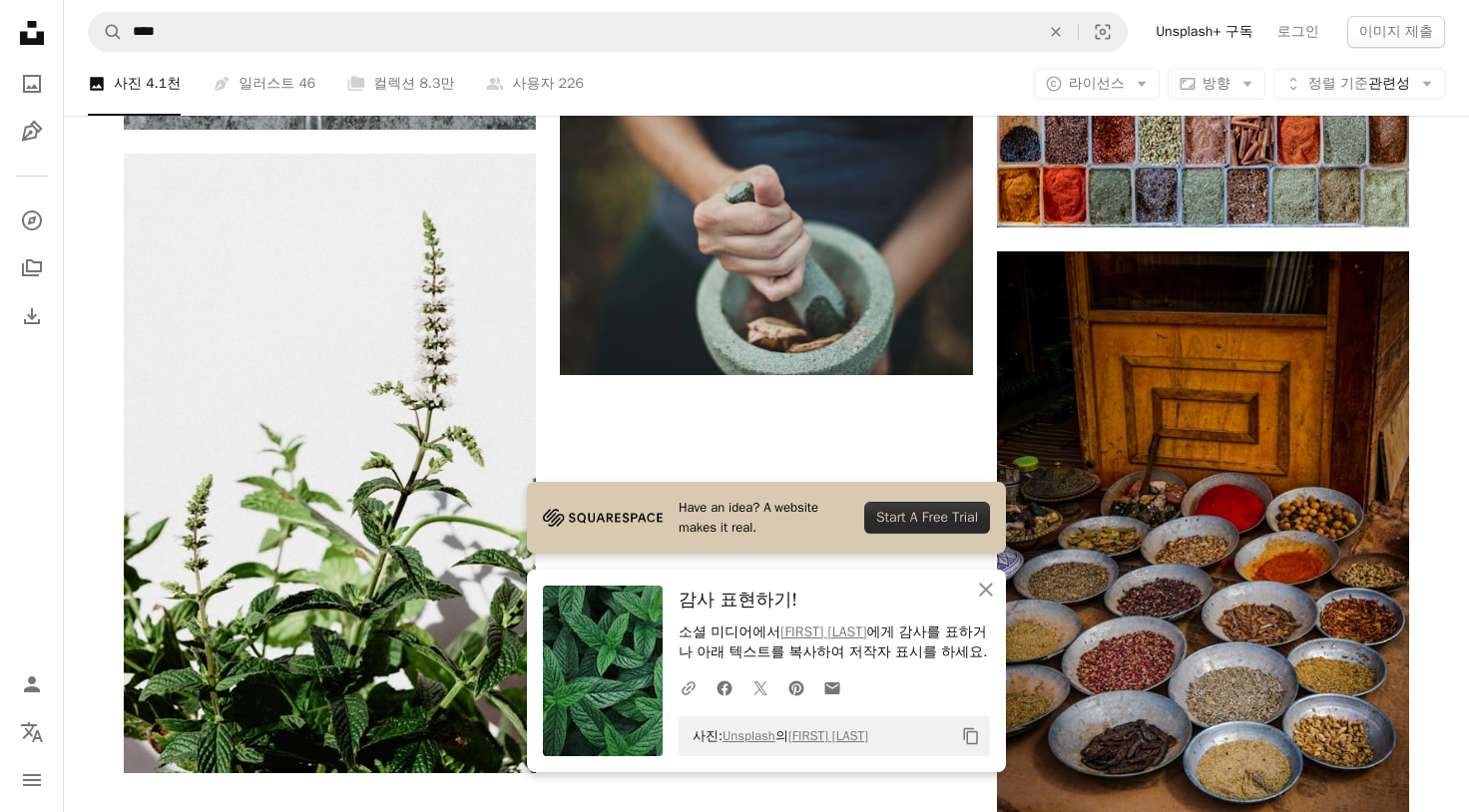 scroll, scrollTop: 3325, scrollLeft: 0, axis: vertical 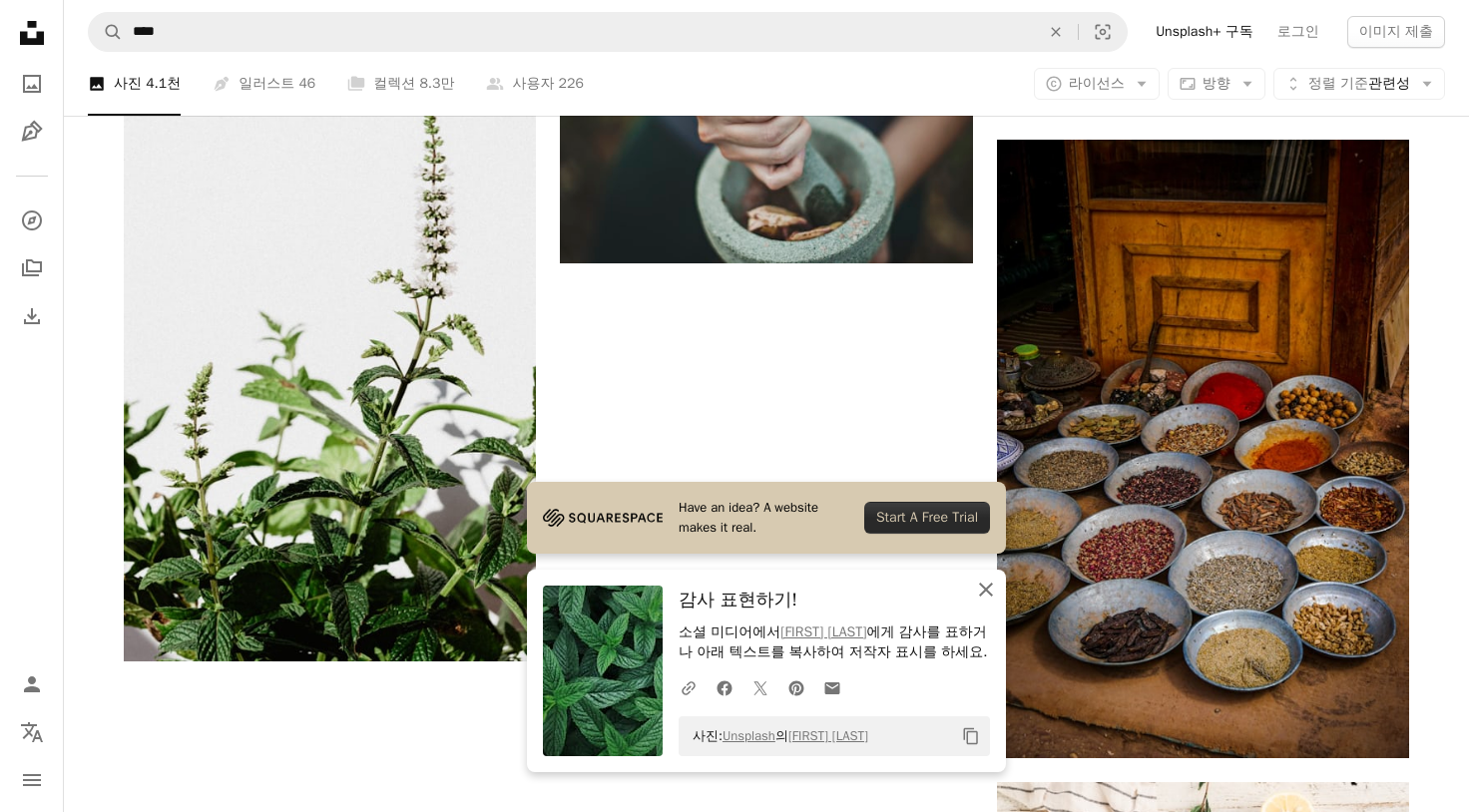 click on "An X shape 닫기" at bounding box center [986, 590] 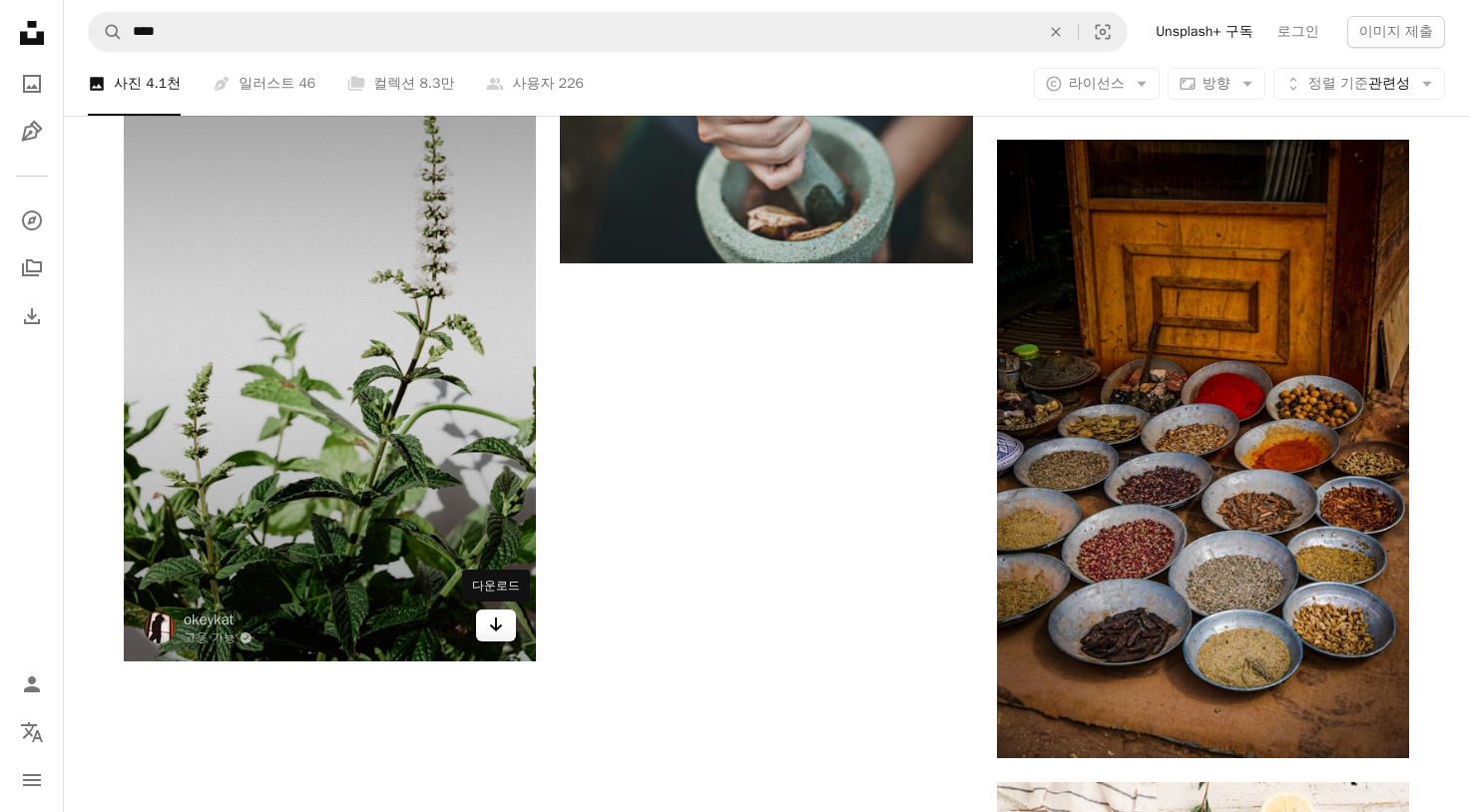 click on "Arrow pointing down" at bounding box center (496, 625) 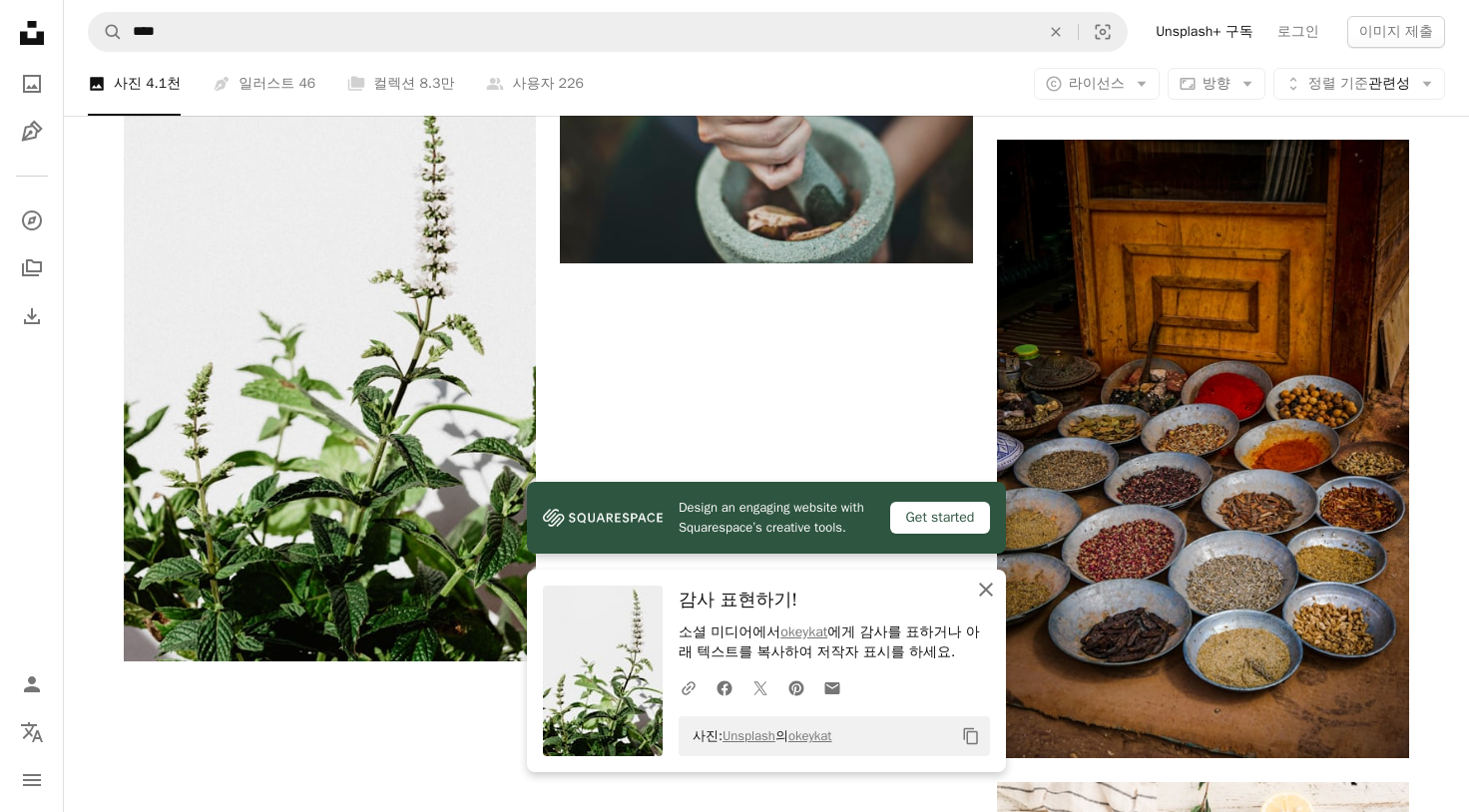 click on "An X shape" 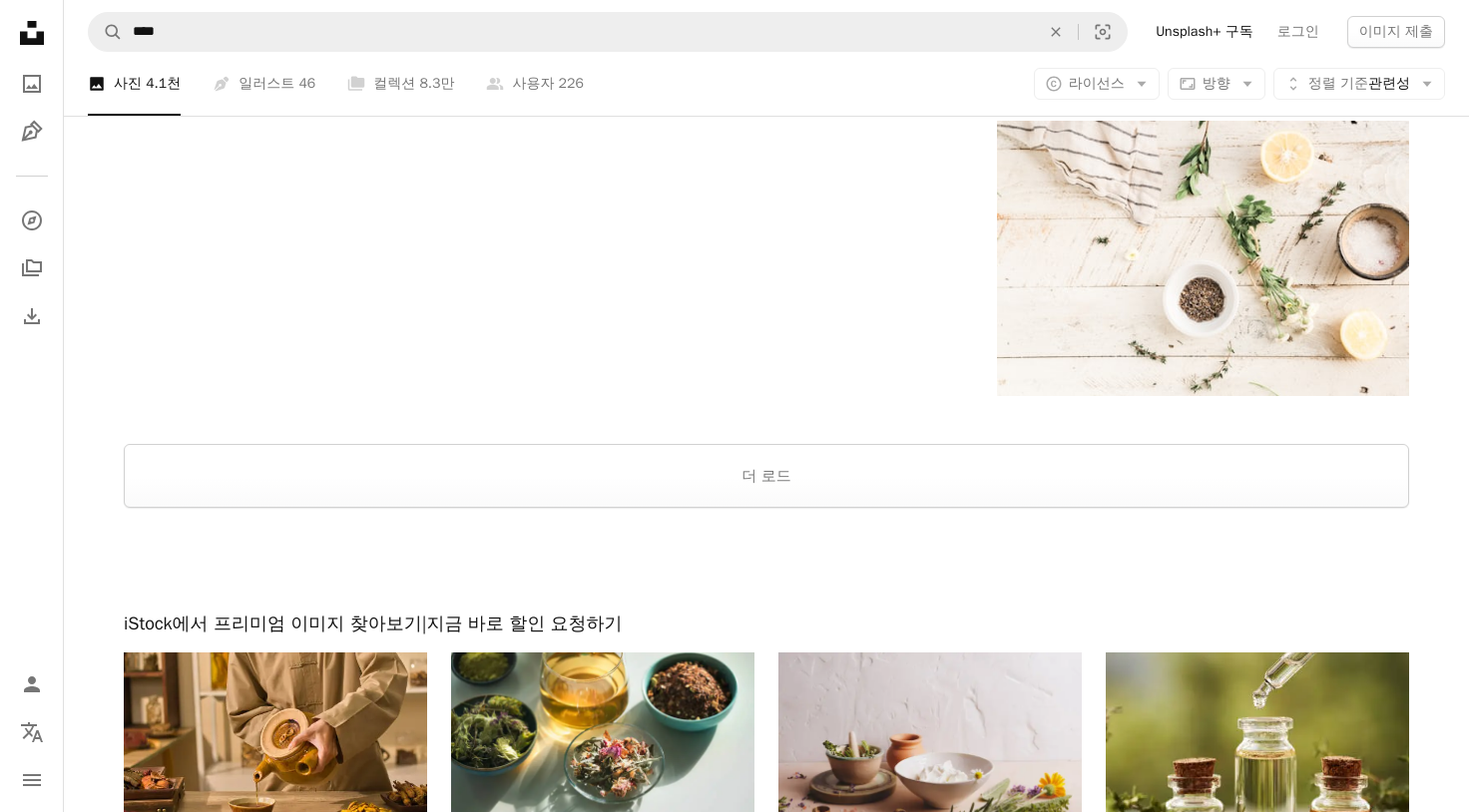 scroll, scrollTop: 3990, scrollLeft: 0, axis: vertical 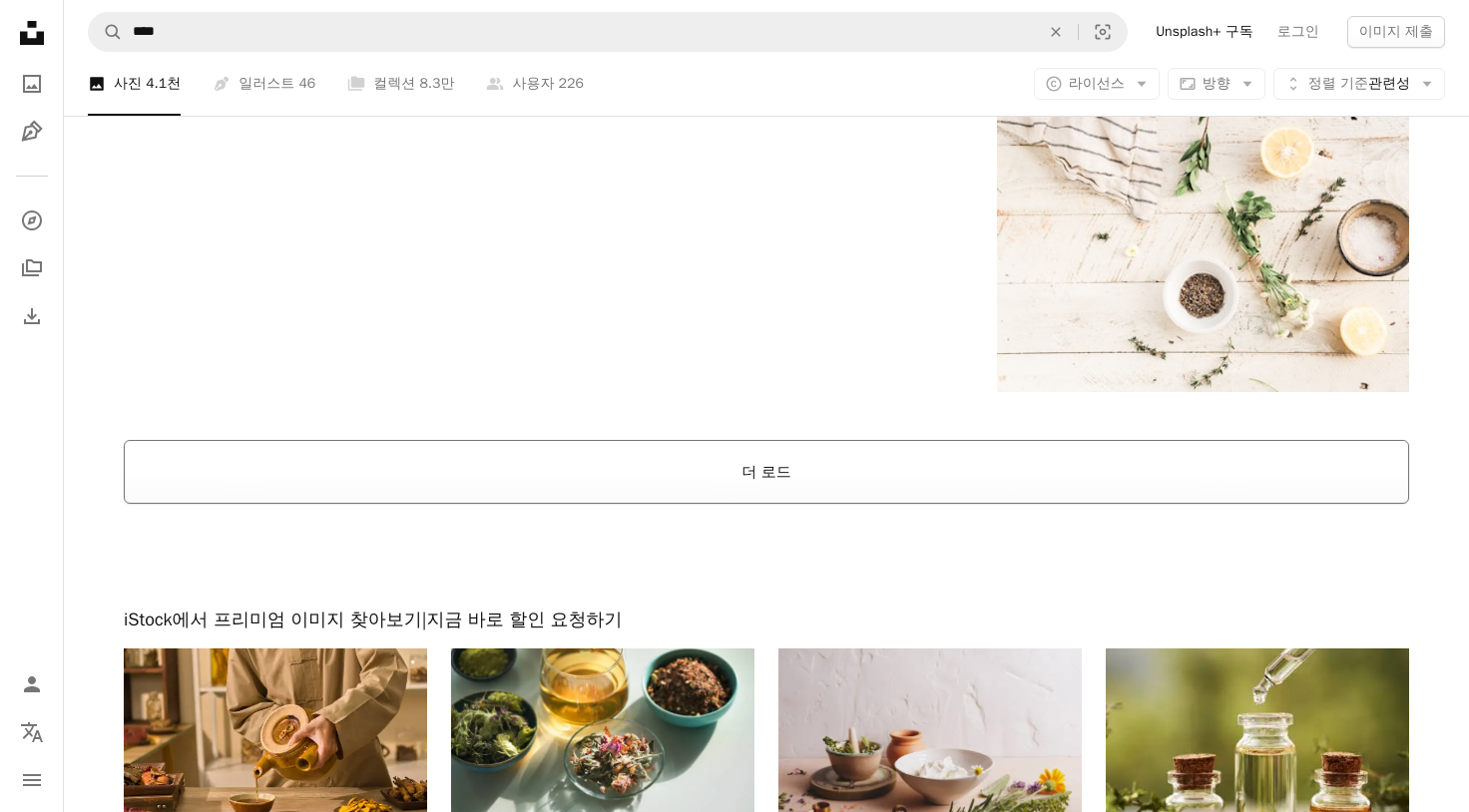 click on "더 로드" at bounding box center [766, 472] 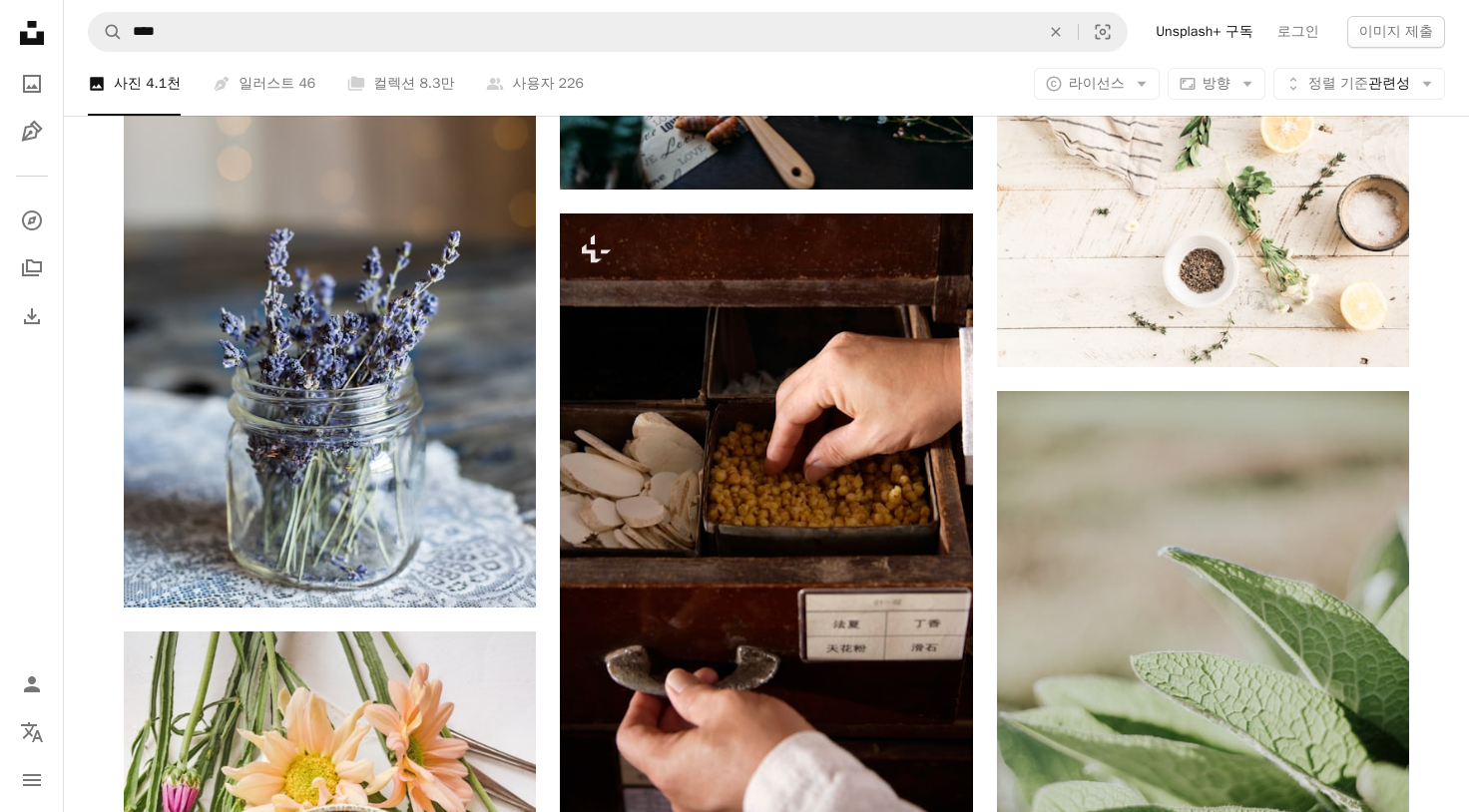 scroll, scrollTop: 3990, scrollLeft: 0, axis: vertical 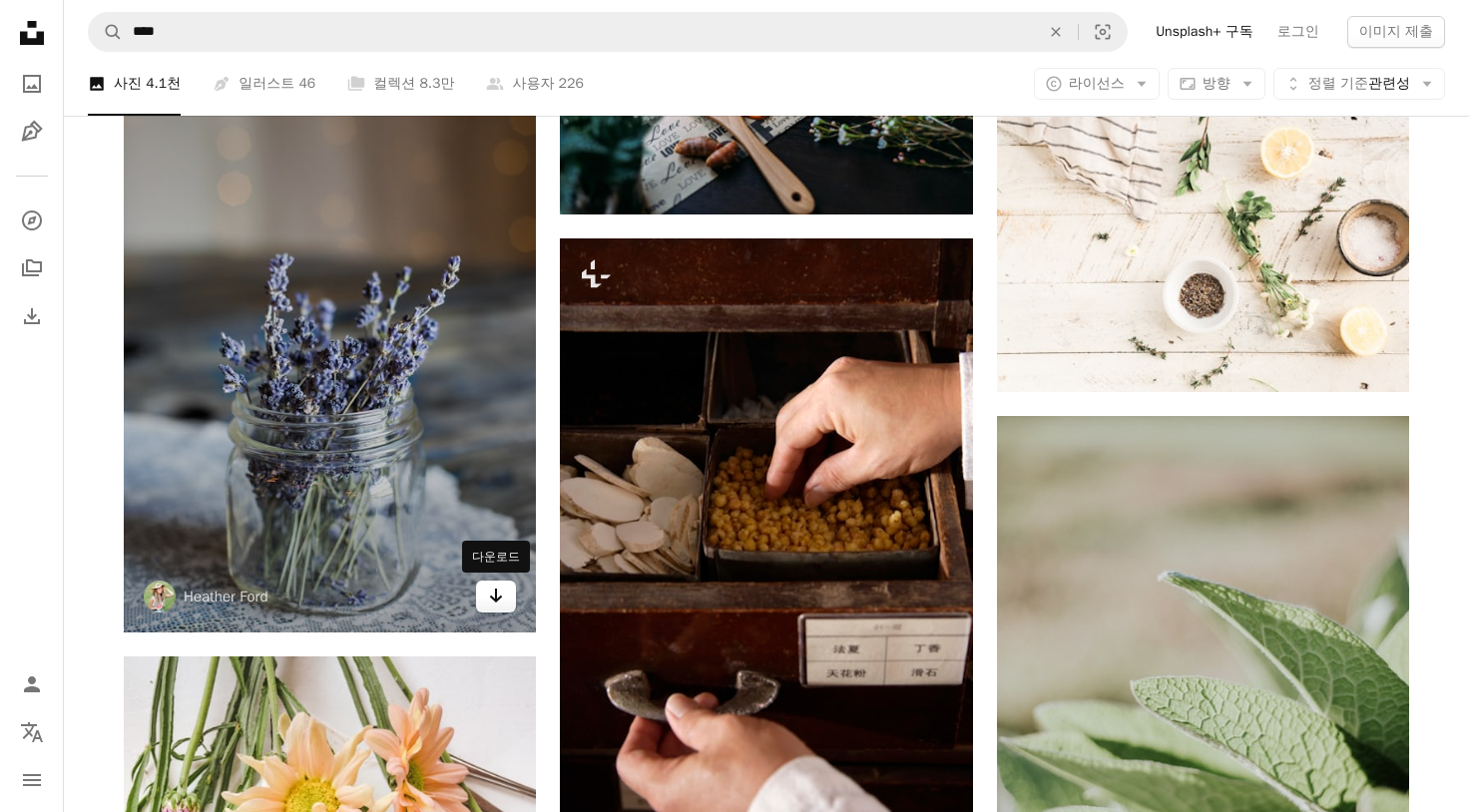 click on "Arrow pointing down" at bounding box center [496, 597] 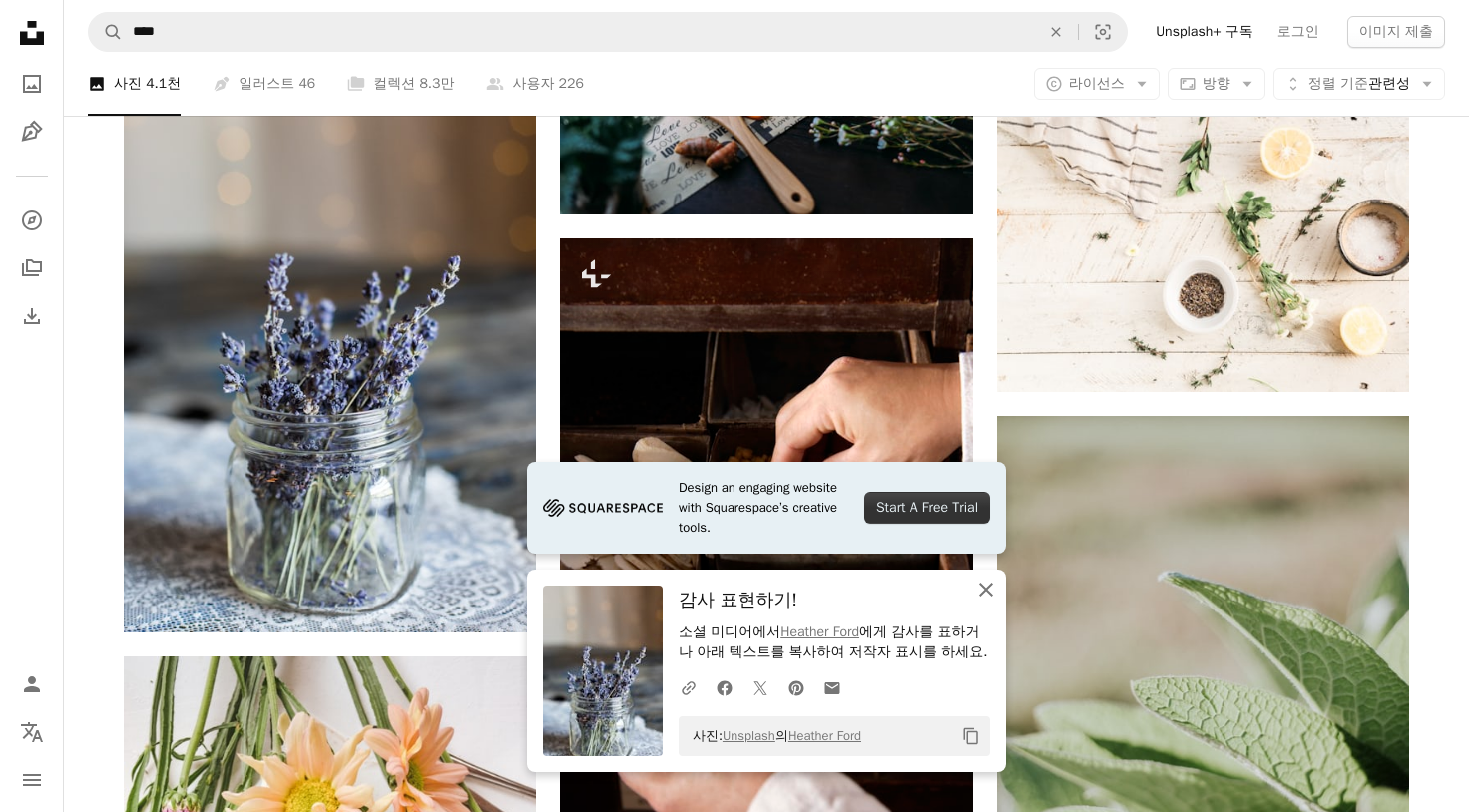 click on "An X shape" 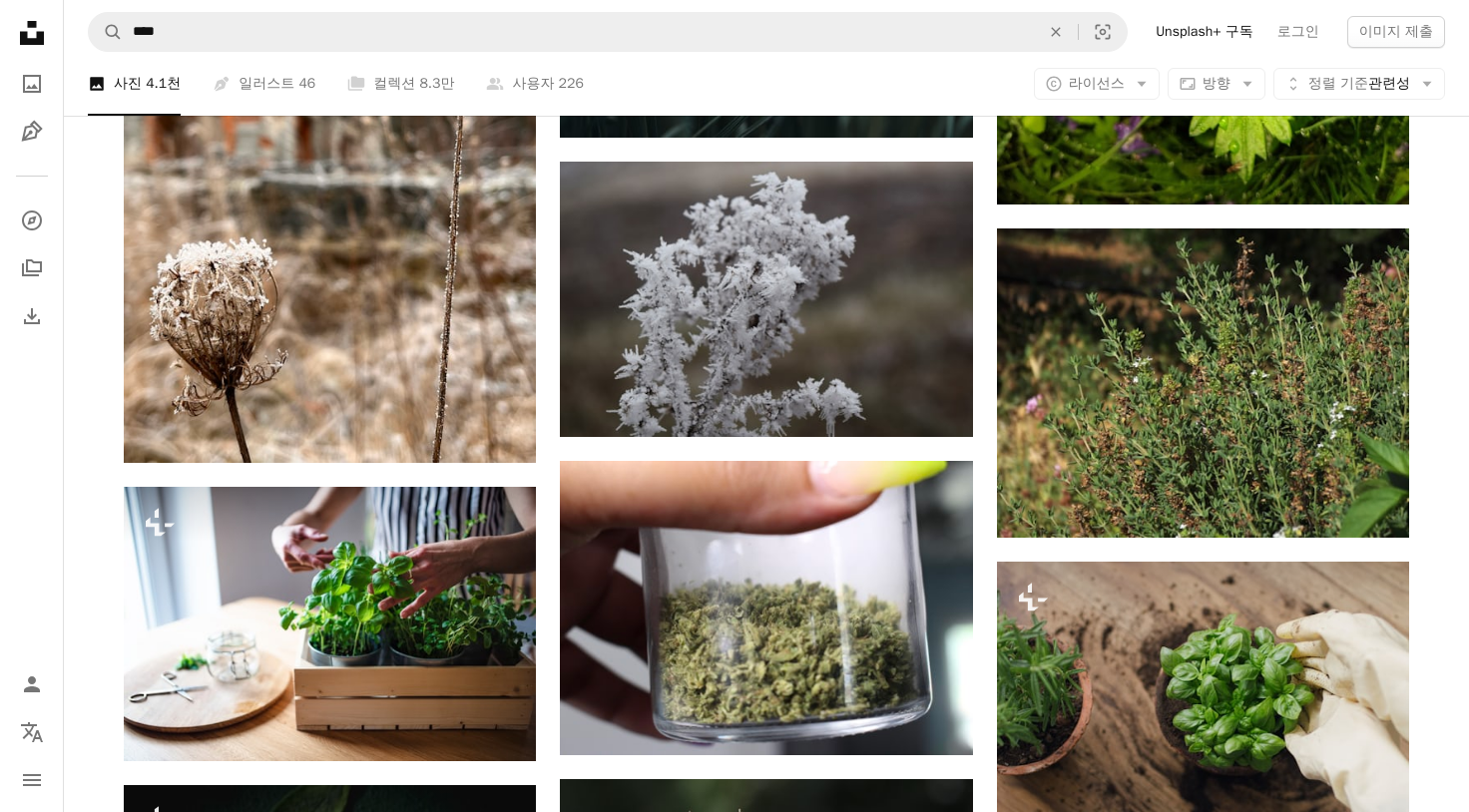 scroll, scrollTop: 15429, scrollLeft: 0, axis: vertical 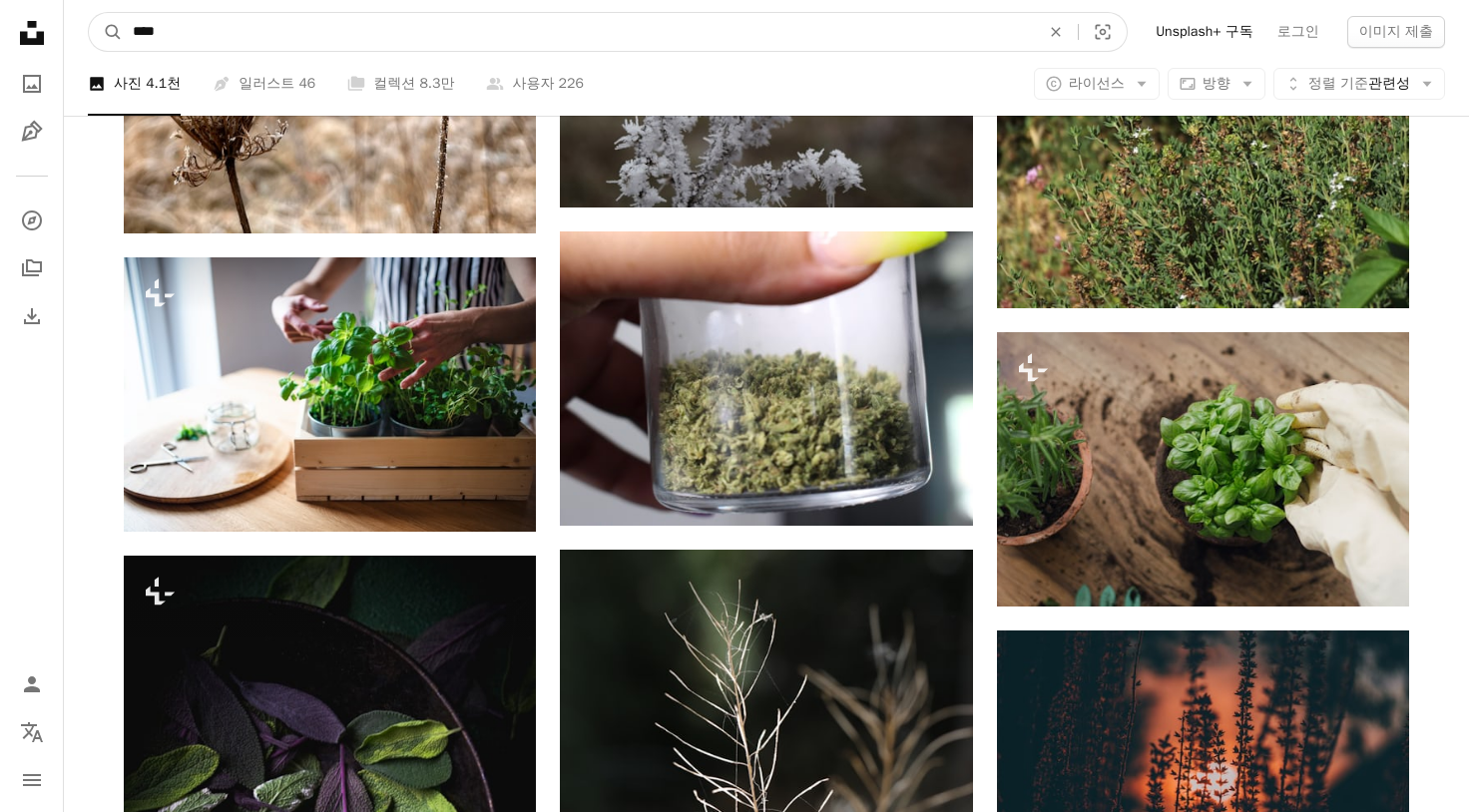 click on "****" at bounding box center (578, 32) 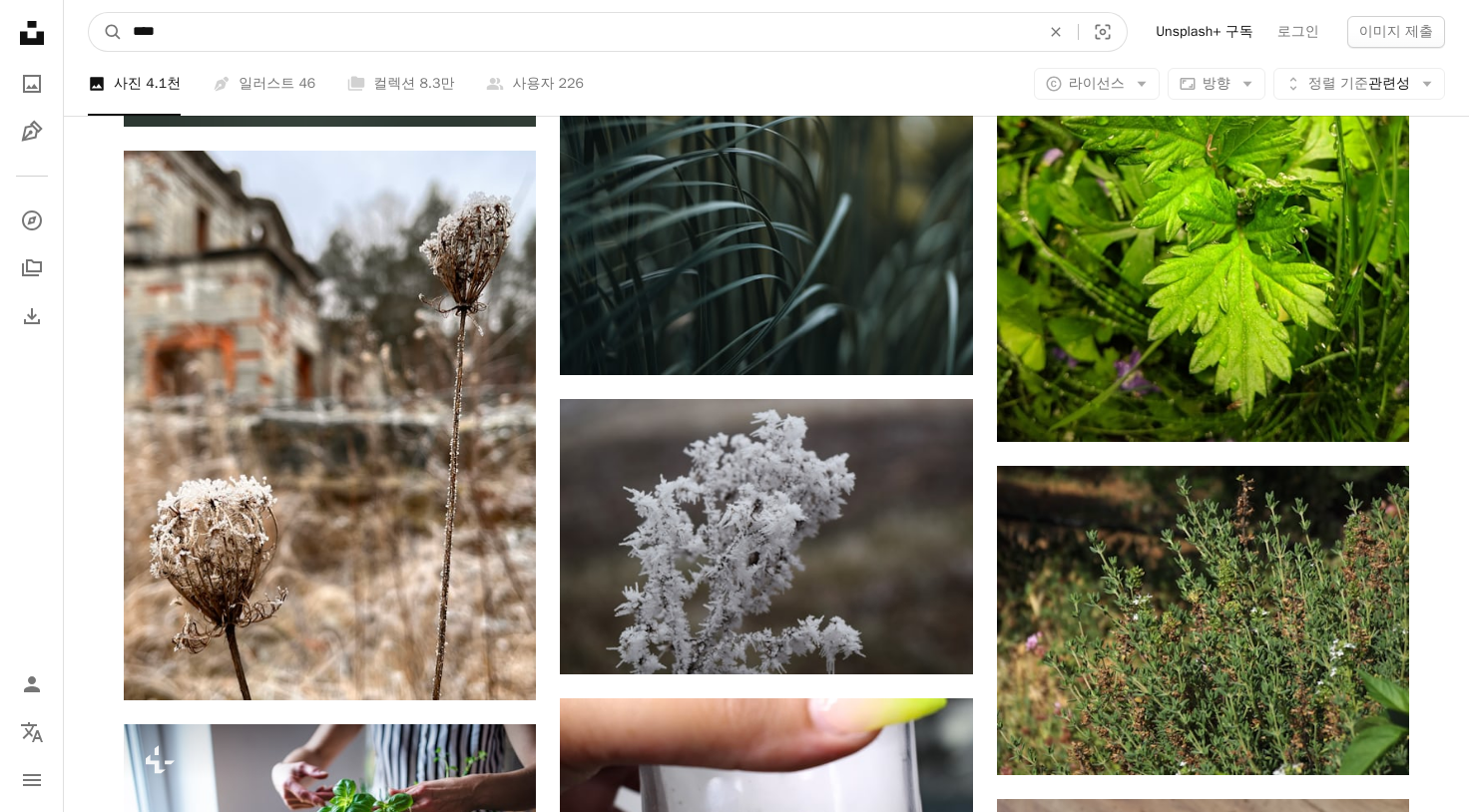 type on "*" 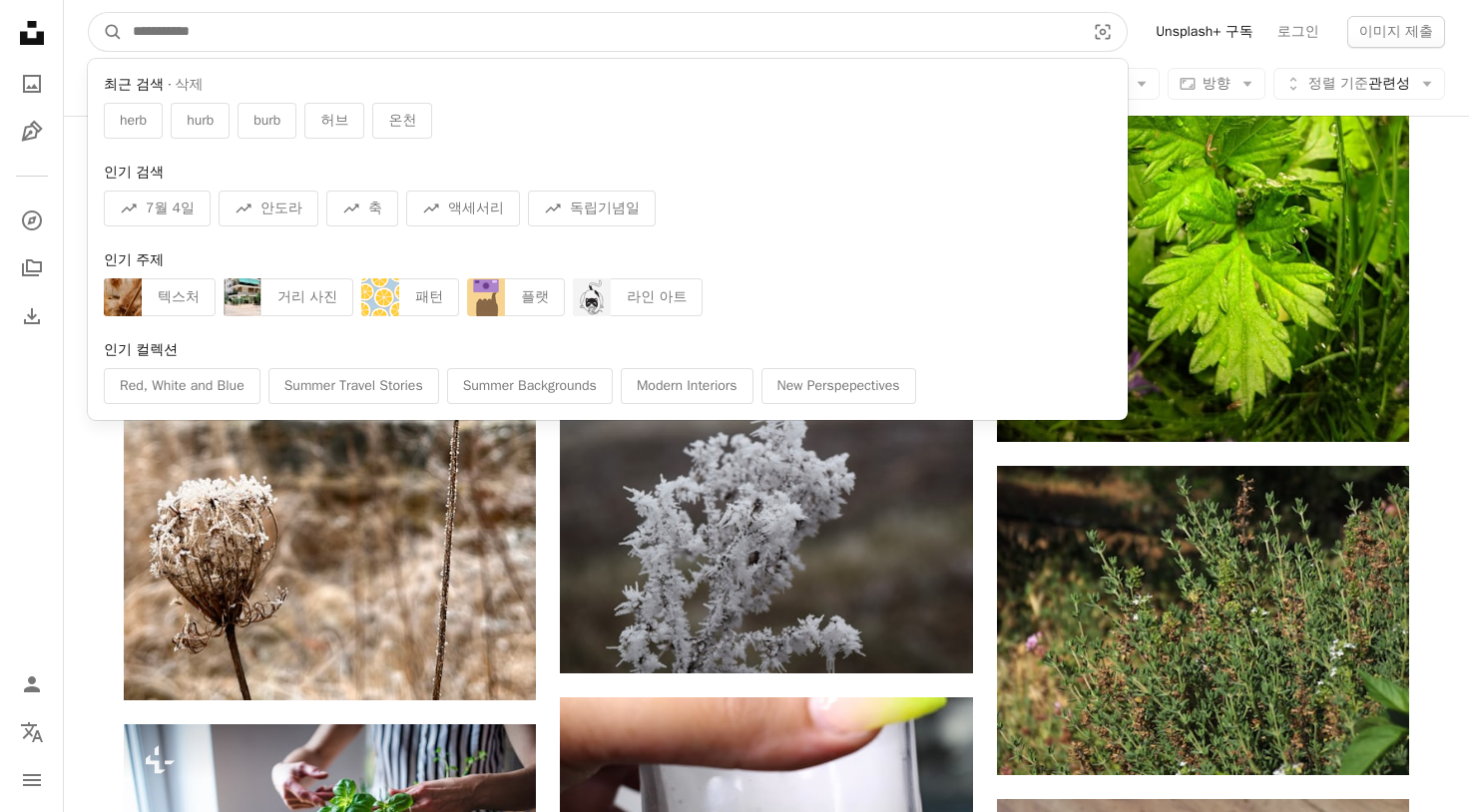 type on "*" 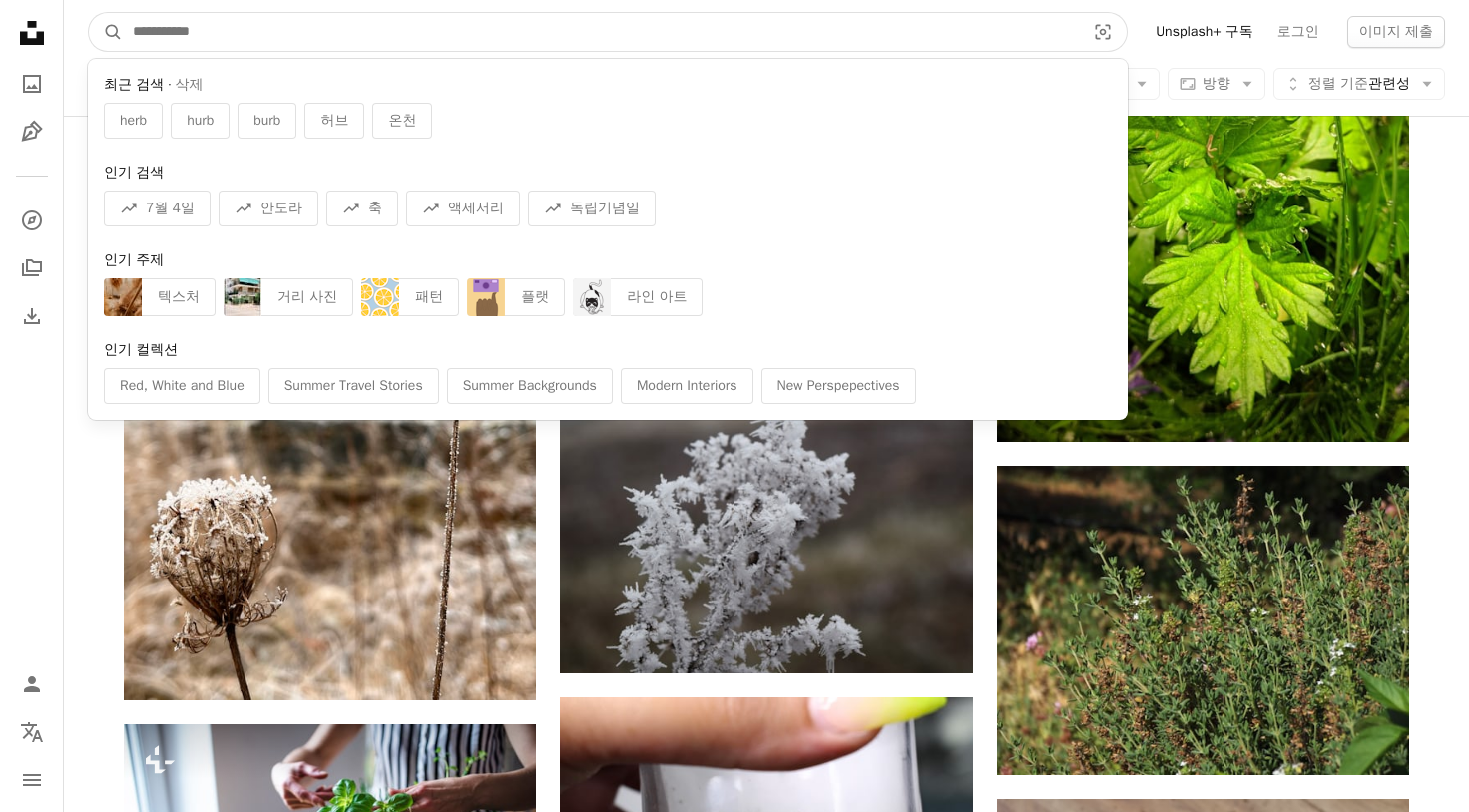 type on "*" 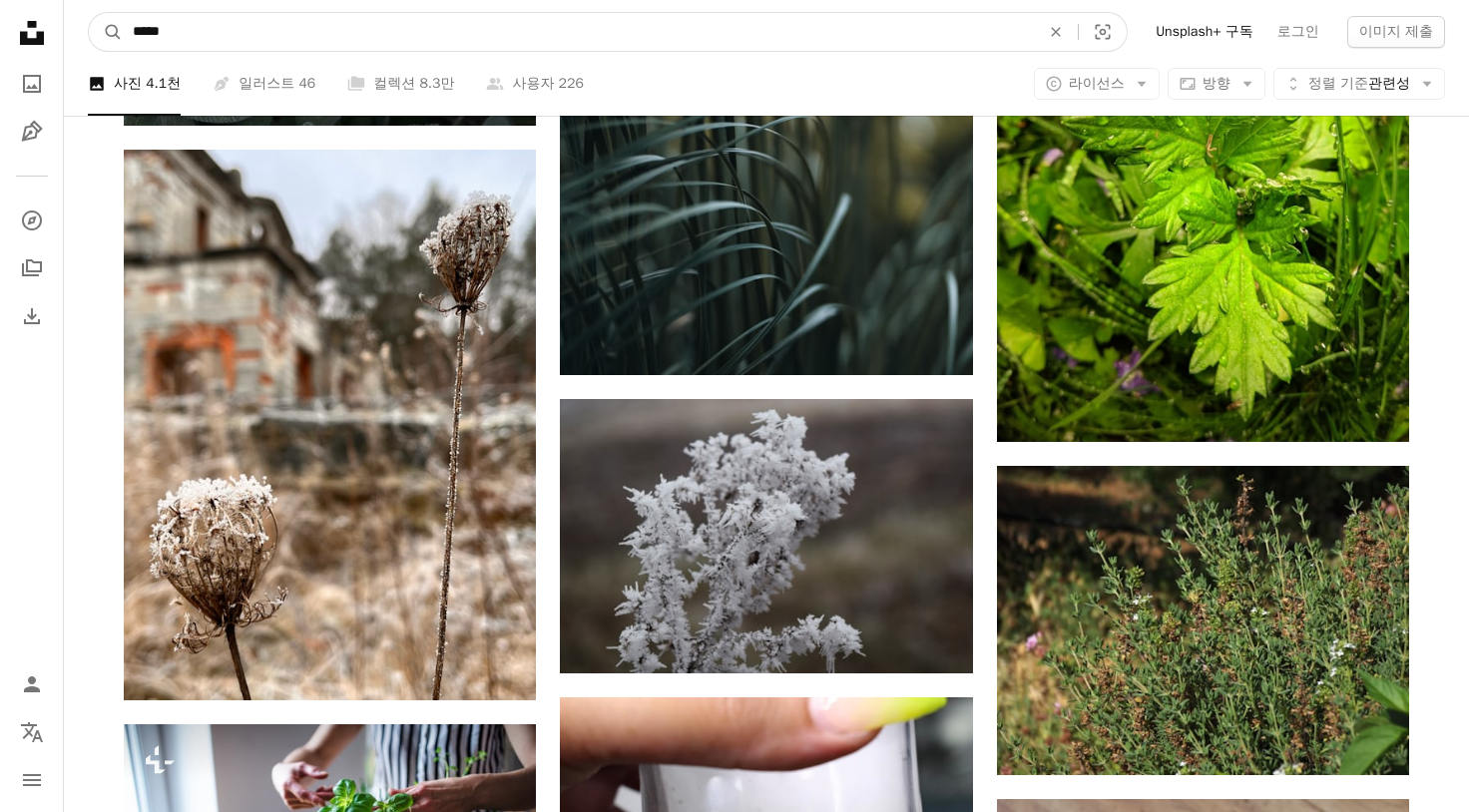 type on "*****" 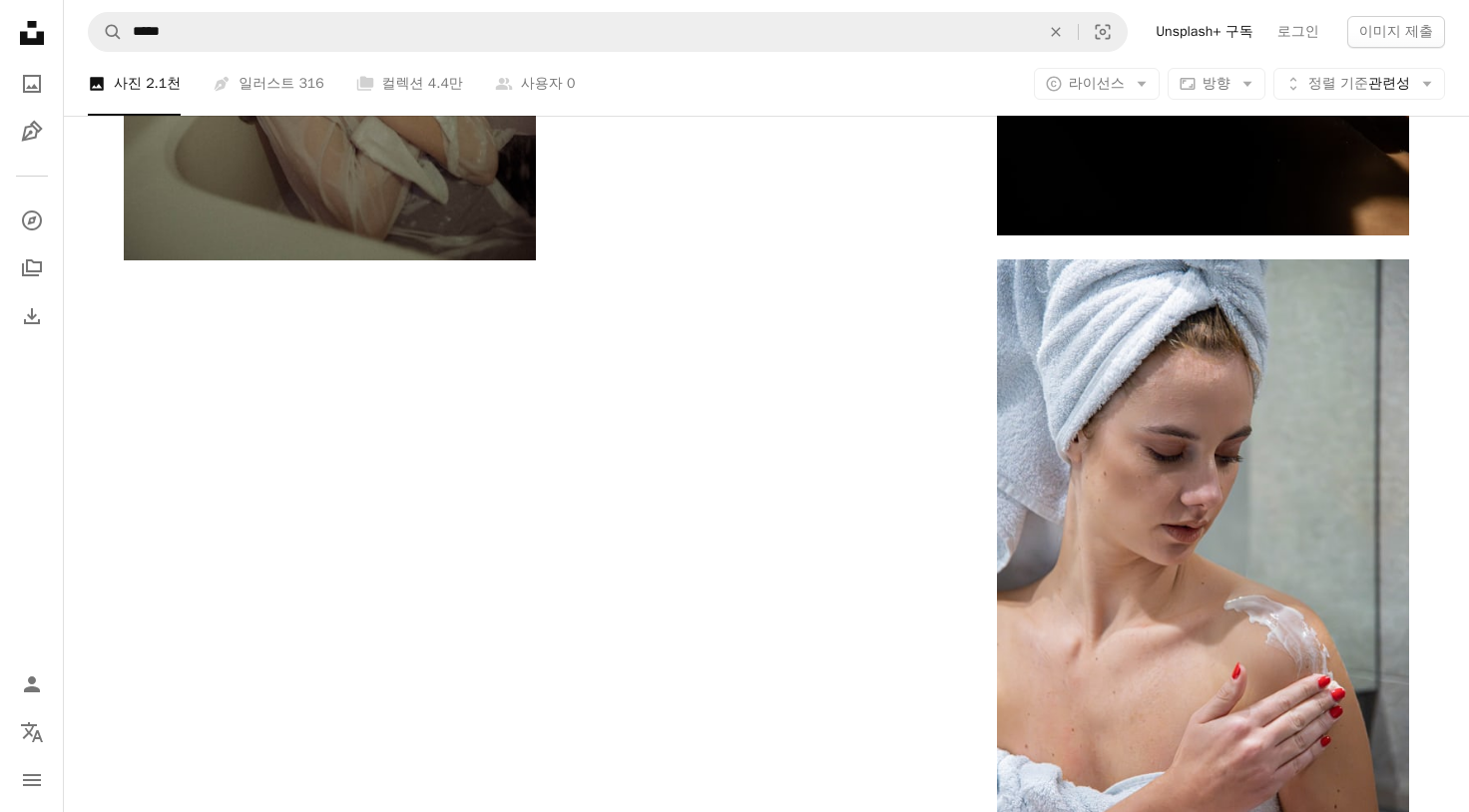 scroll, scrollTop: 3724, scrollLeft: 0, axis: vertical 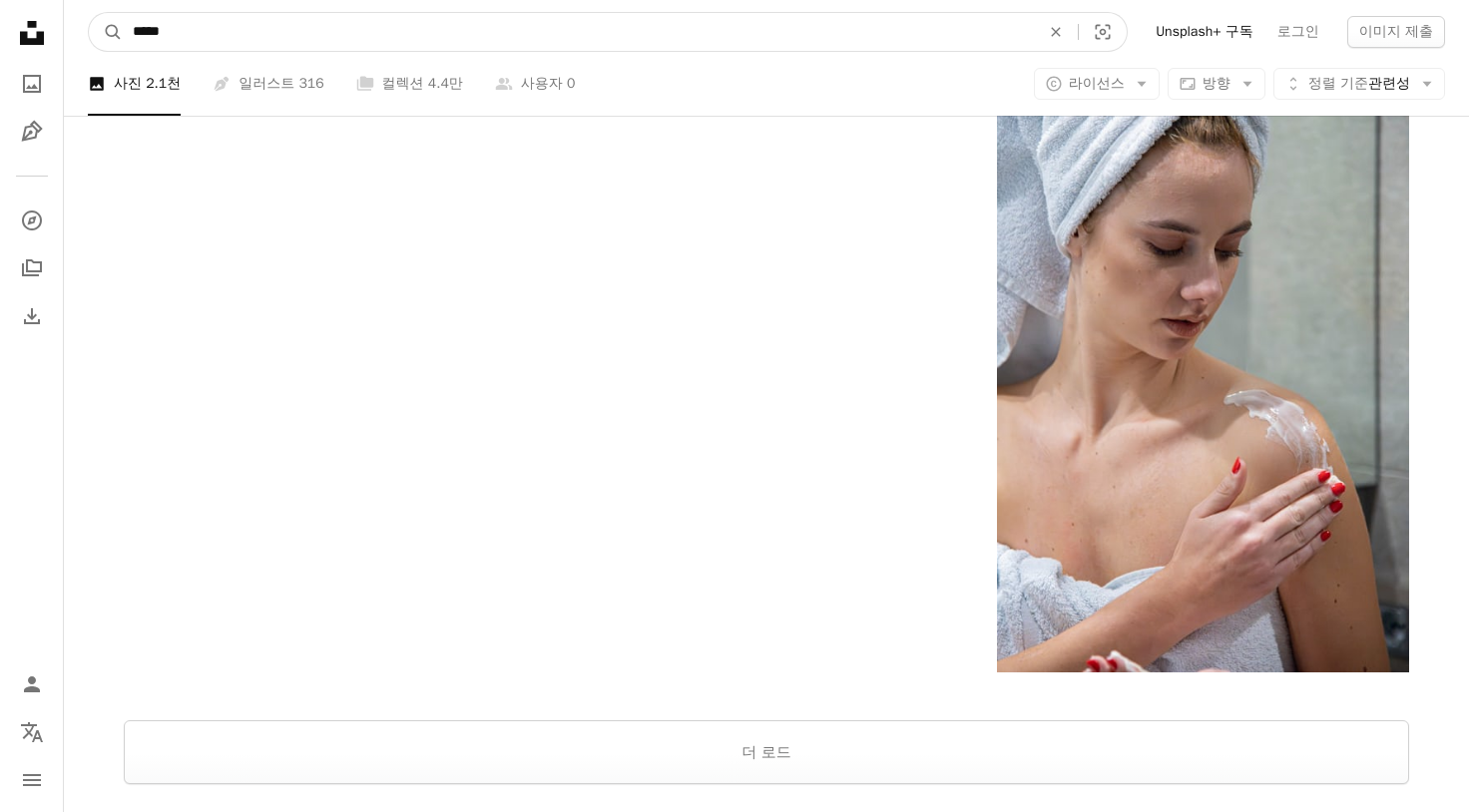 drag, startPoint x: 164, startPoint y: 34, endPoint x: -690, endPoint y: -91, distance: 863.0996 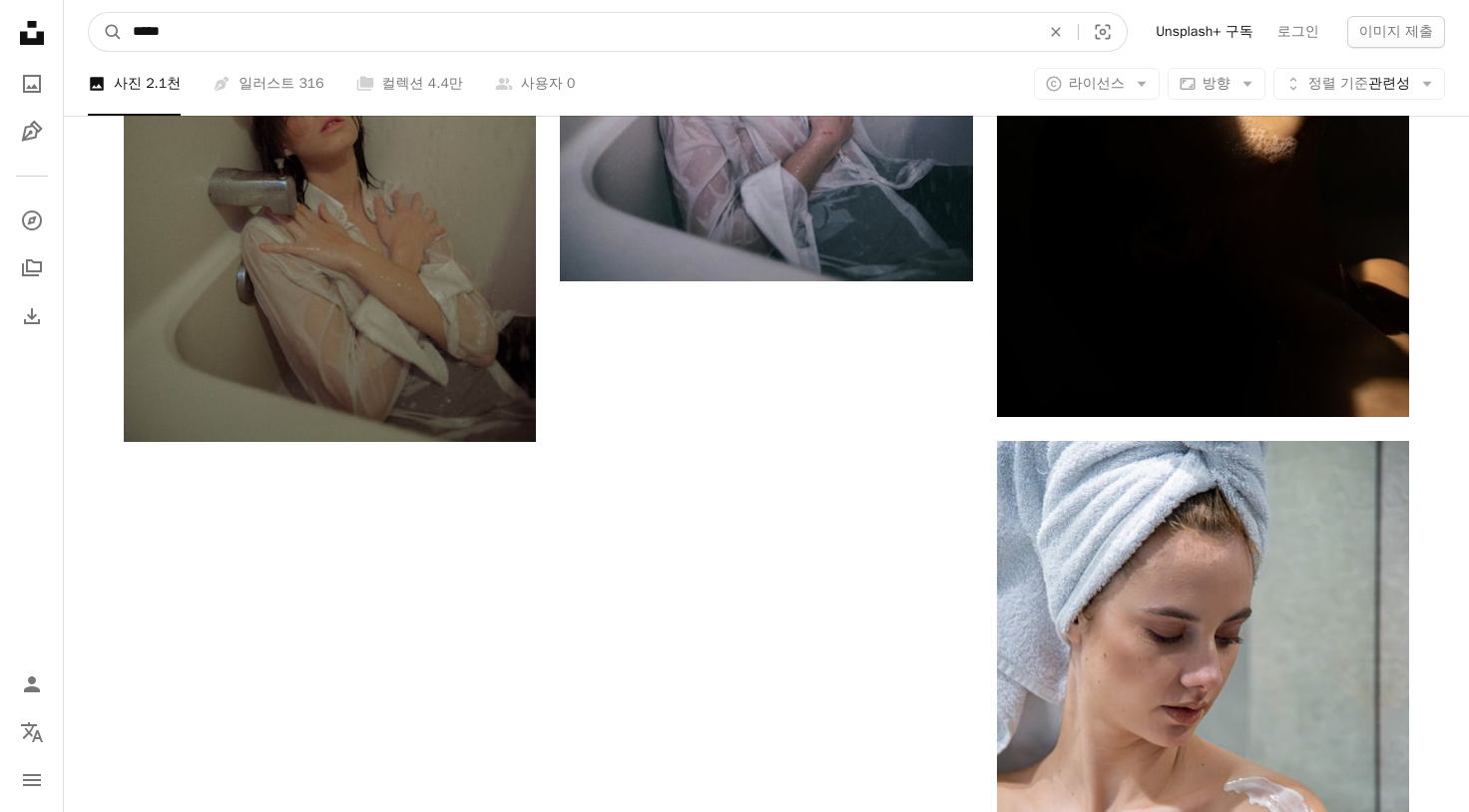 type on "**" 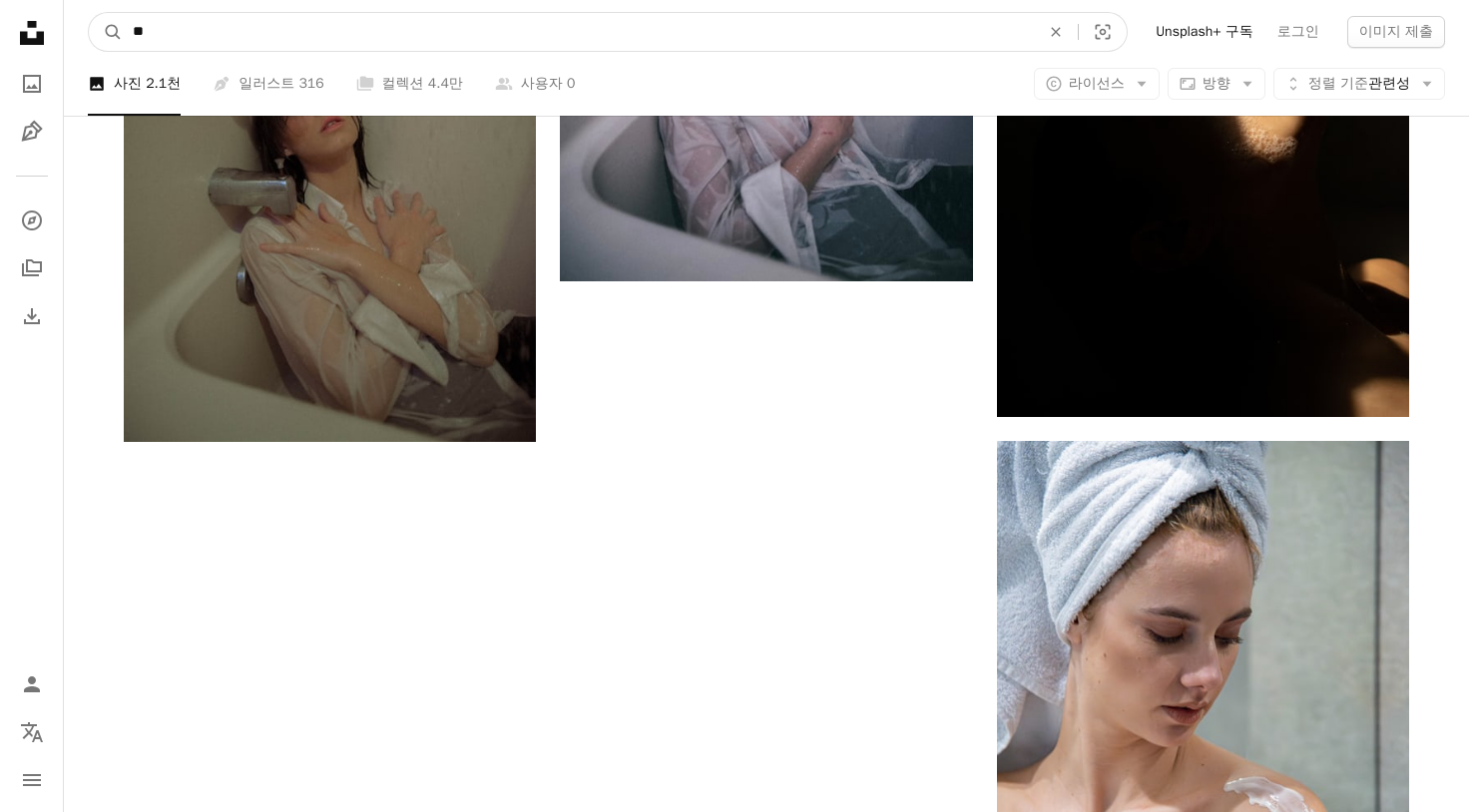 click on "A magnifying glass" at bounding box center [106, 32] 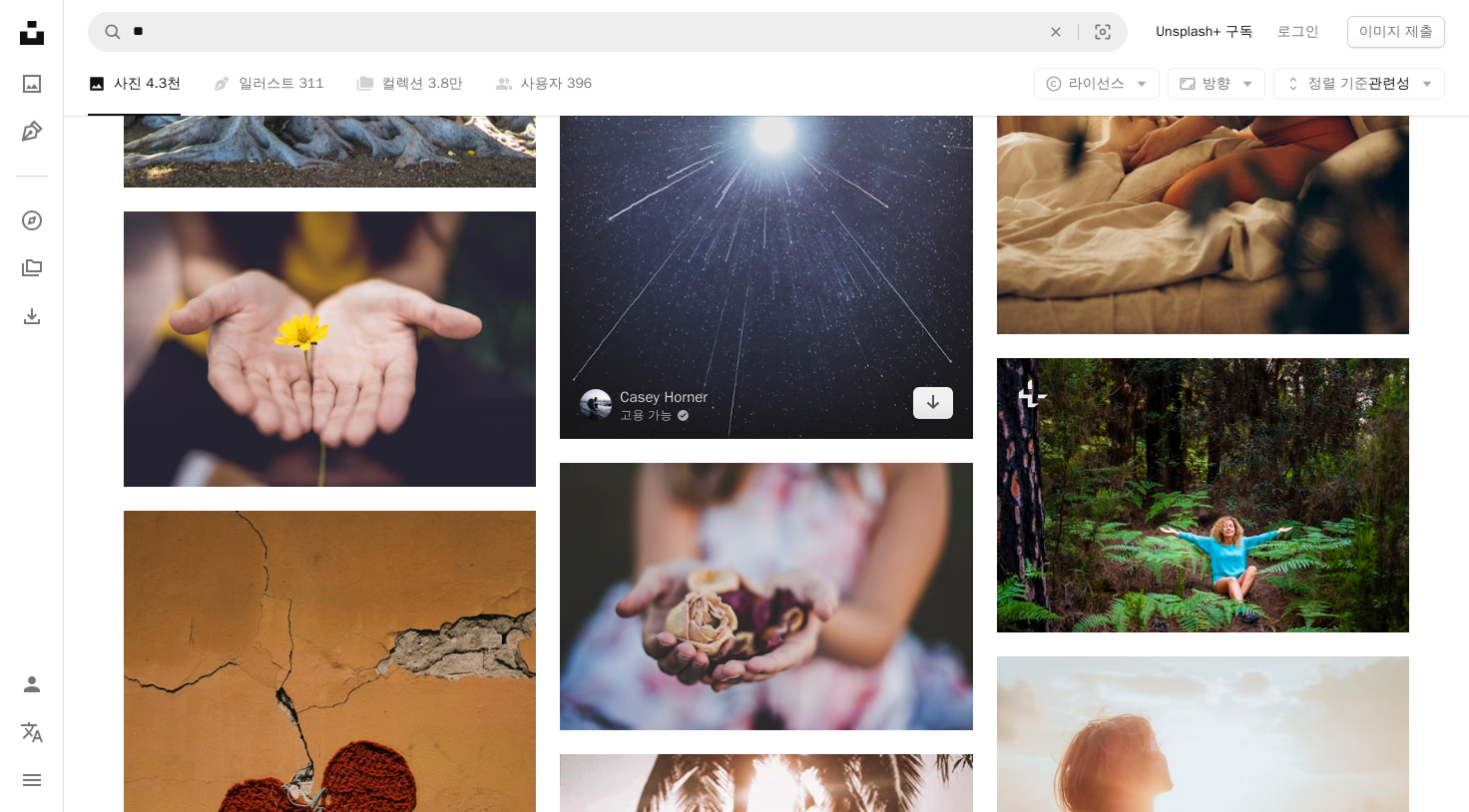 scroll, scrollTop: 1730, scrollLeft: 0, axis: vertical 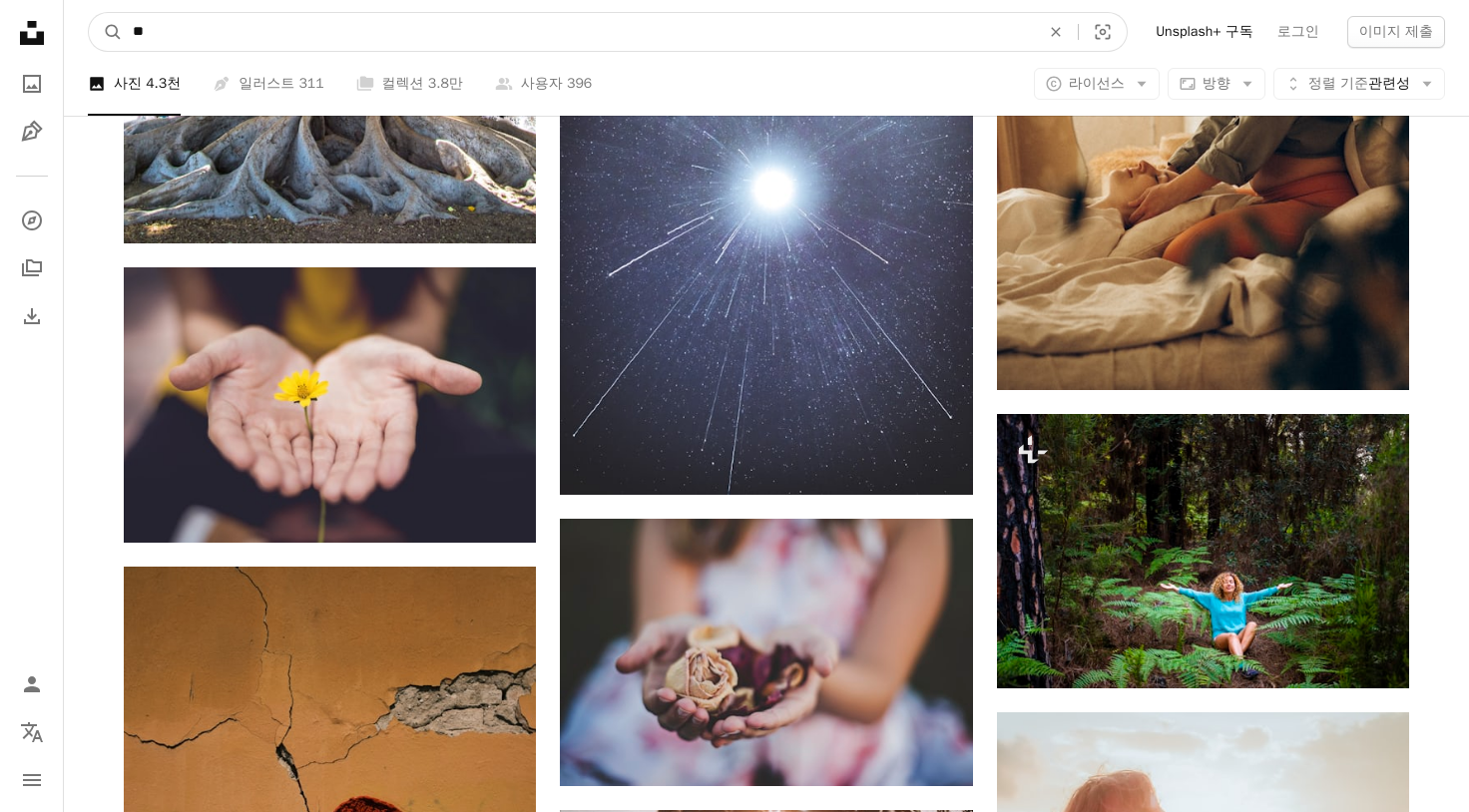 drag, startPoint x: 84, startPoint y: 12, endPoint x: -202, endPoint y: -33, distance: 289.51857 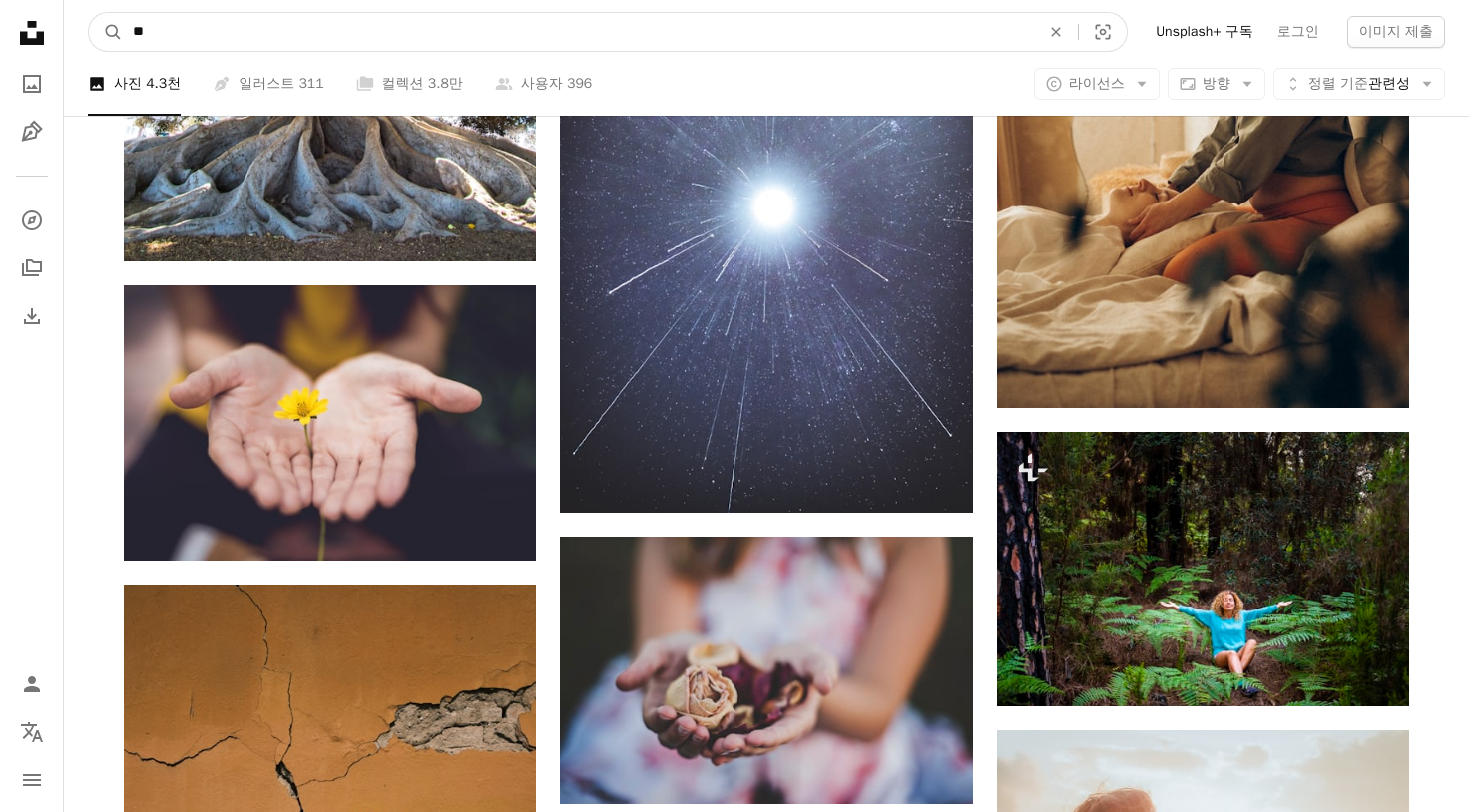 type on "*" 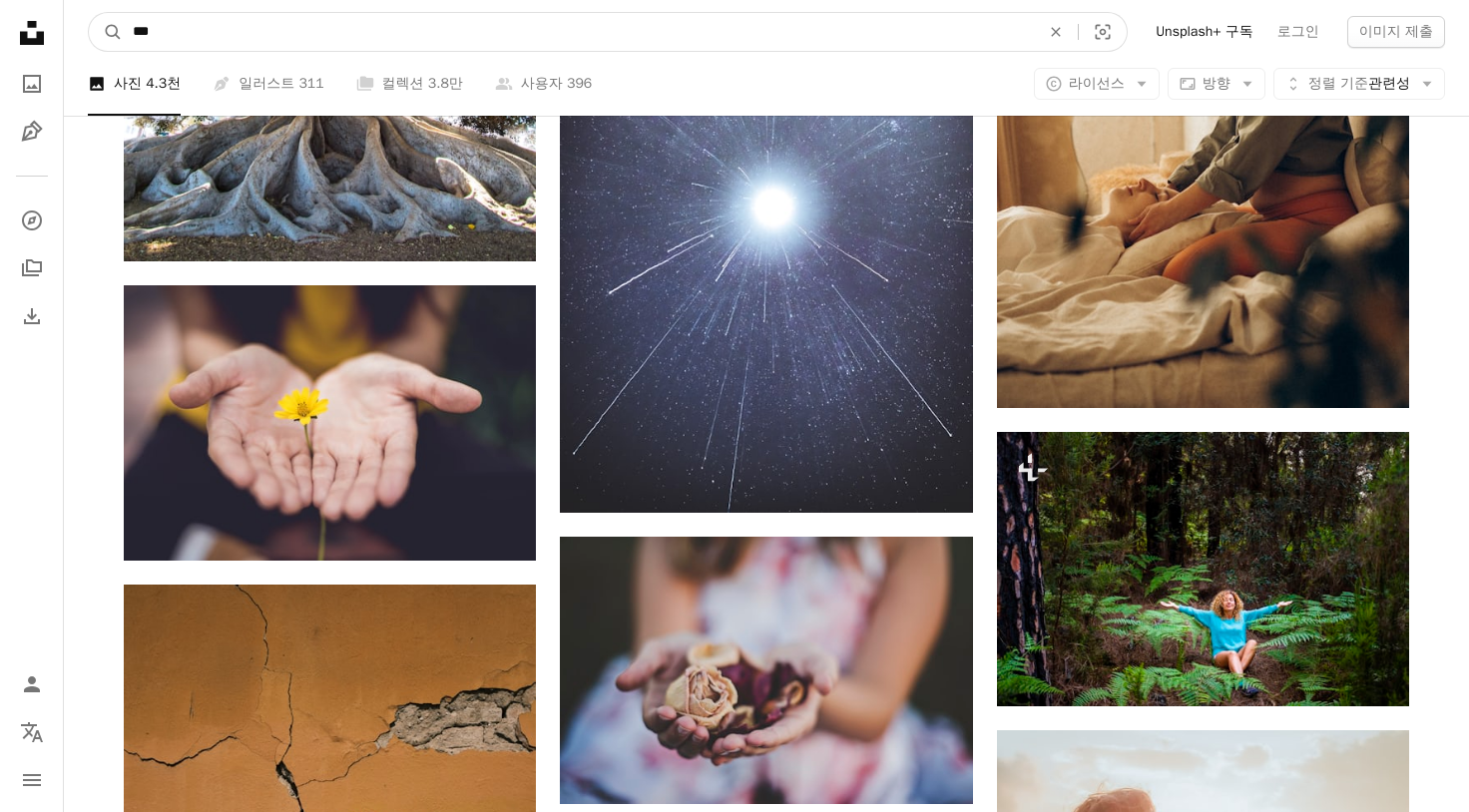 type on "****" 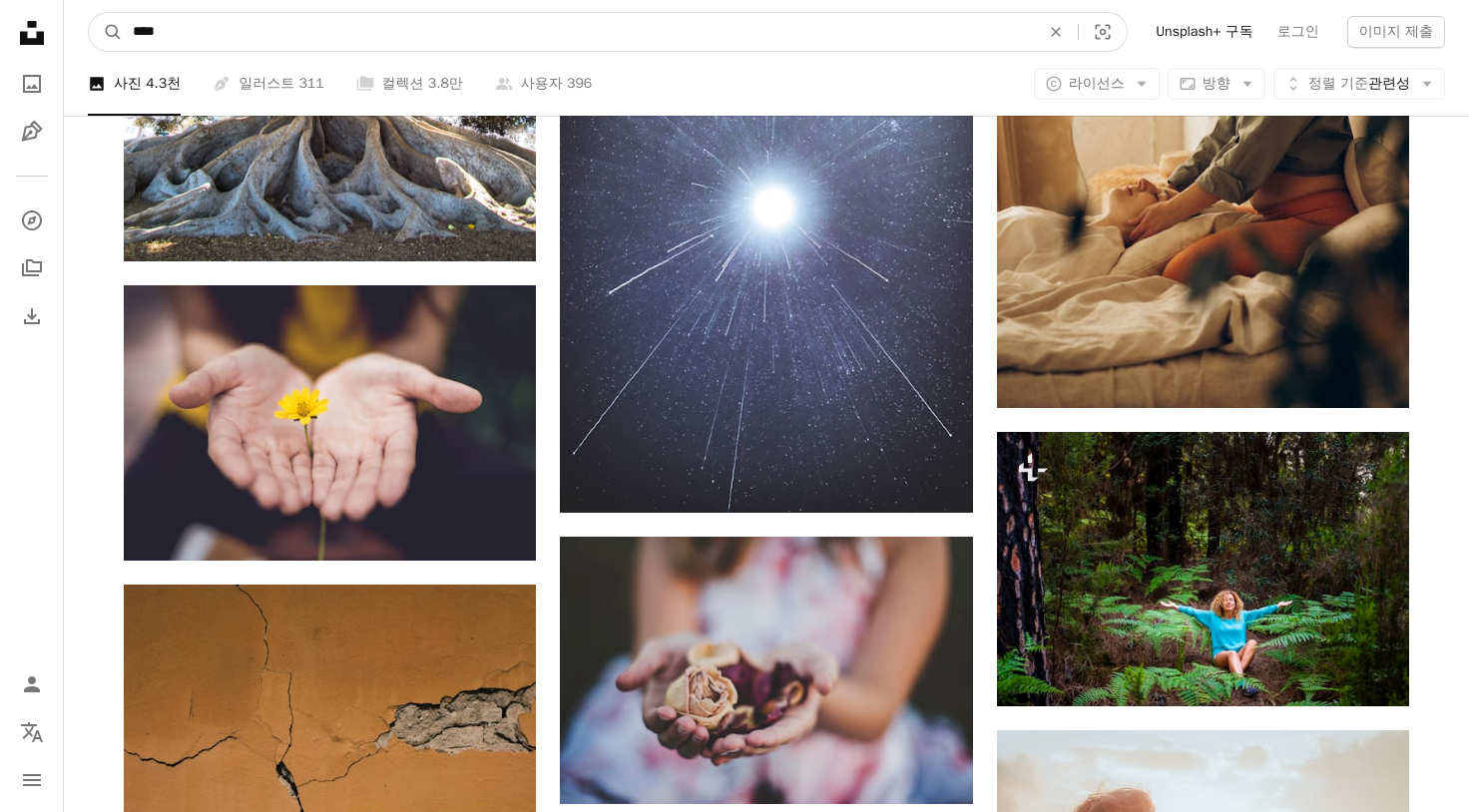 click on "A magnifying glass" at bounding box center (106, 32) 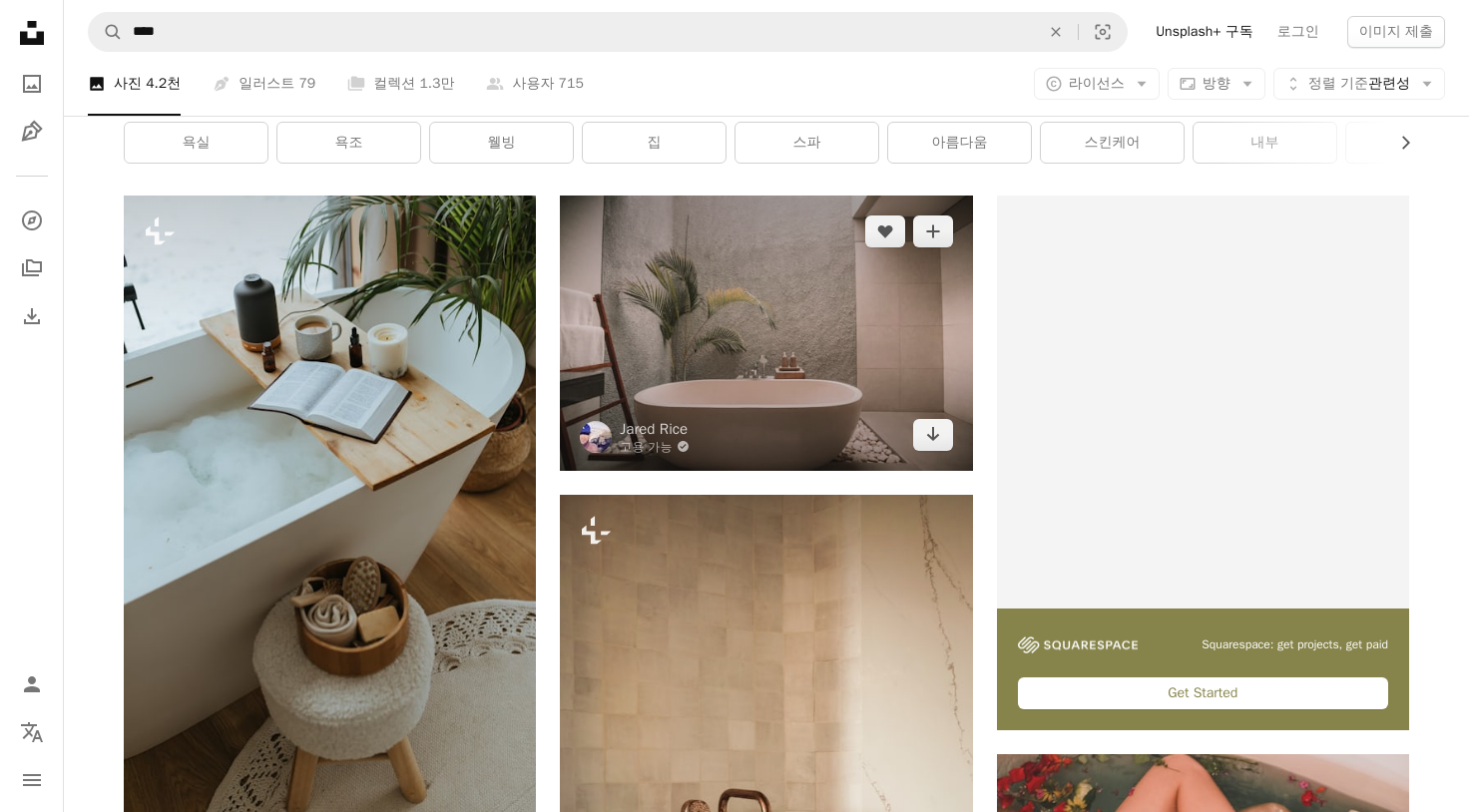 scroll, scrollTop: 0, scrollLeft: 0, axis: both 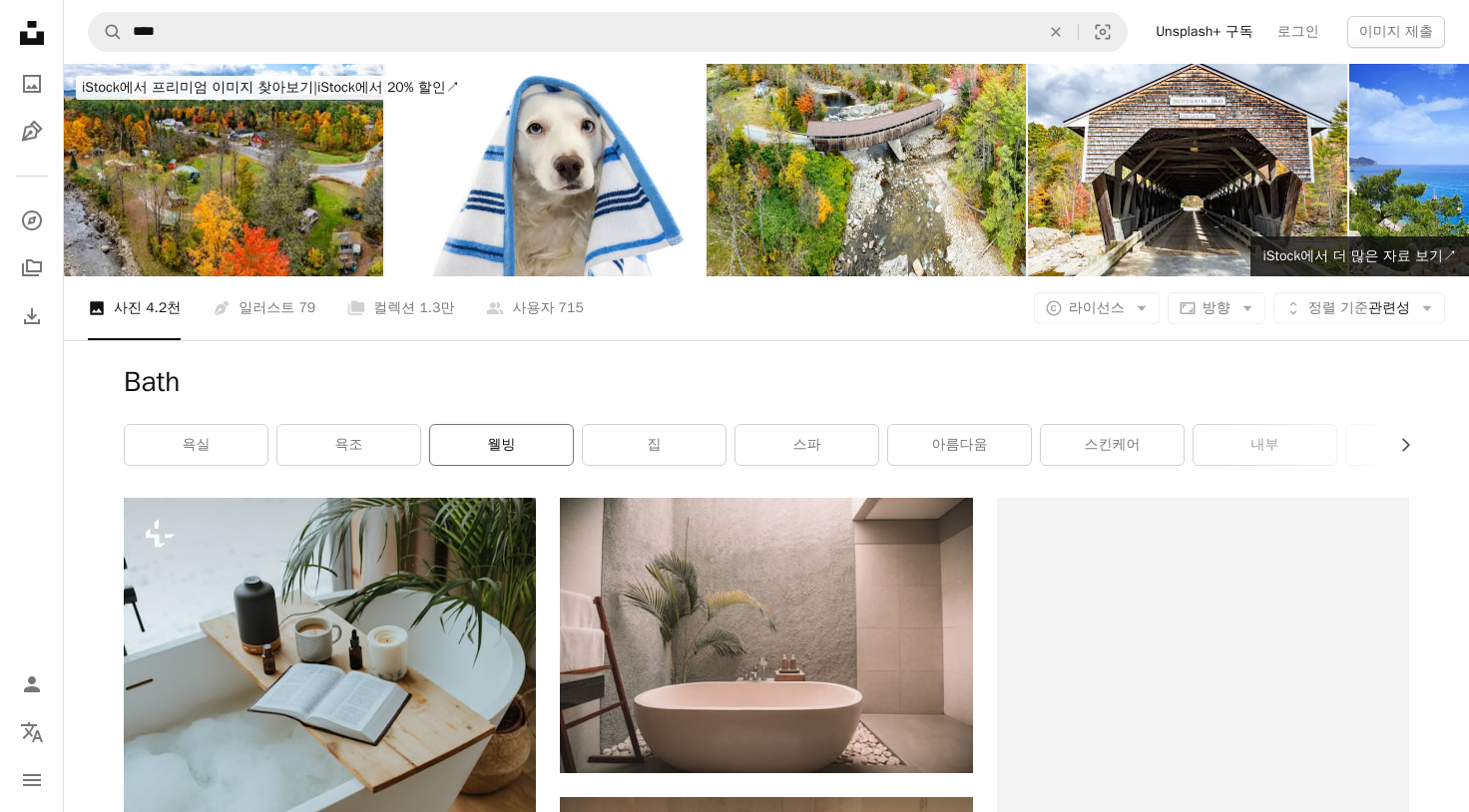 click on "웰빙" at bounding box center (501, 445) 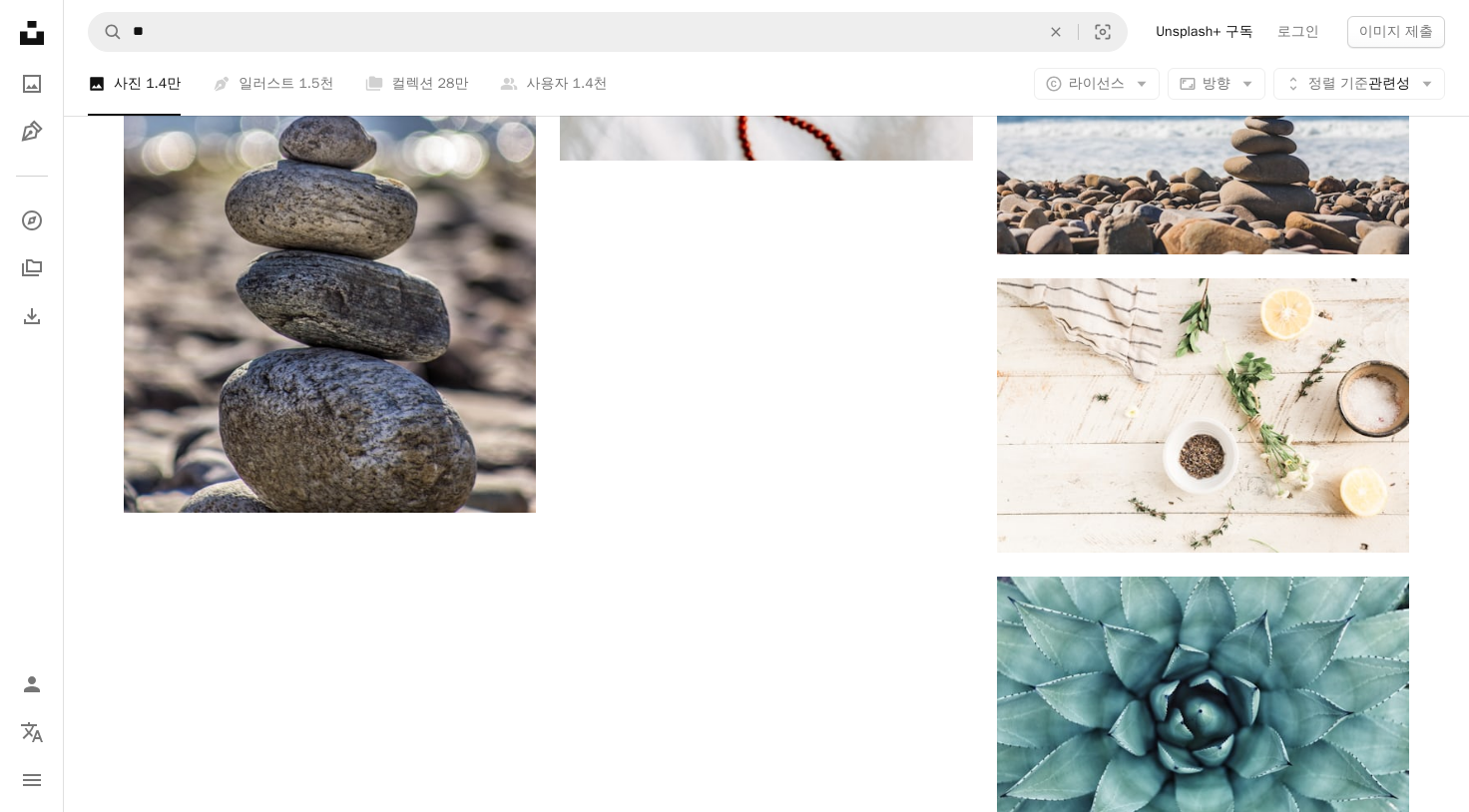 scroll, scrollTop: 3059, scrollLeft: 0, axis: vertical 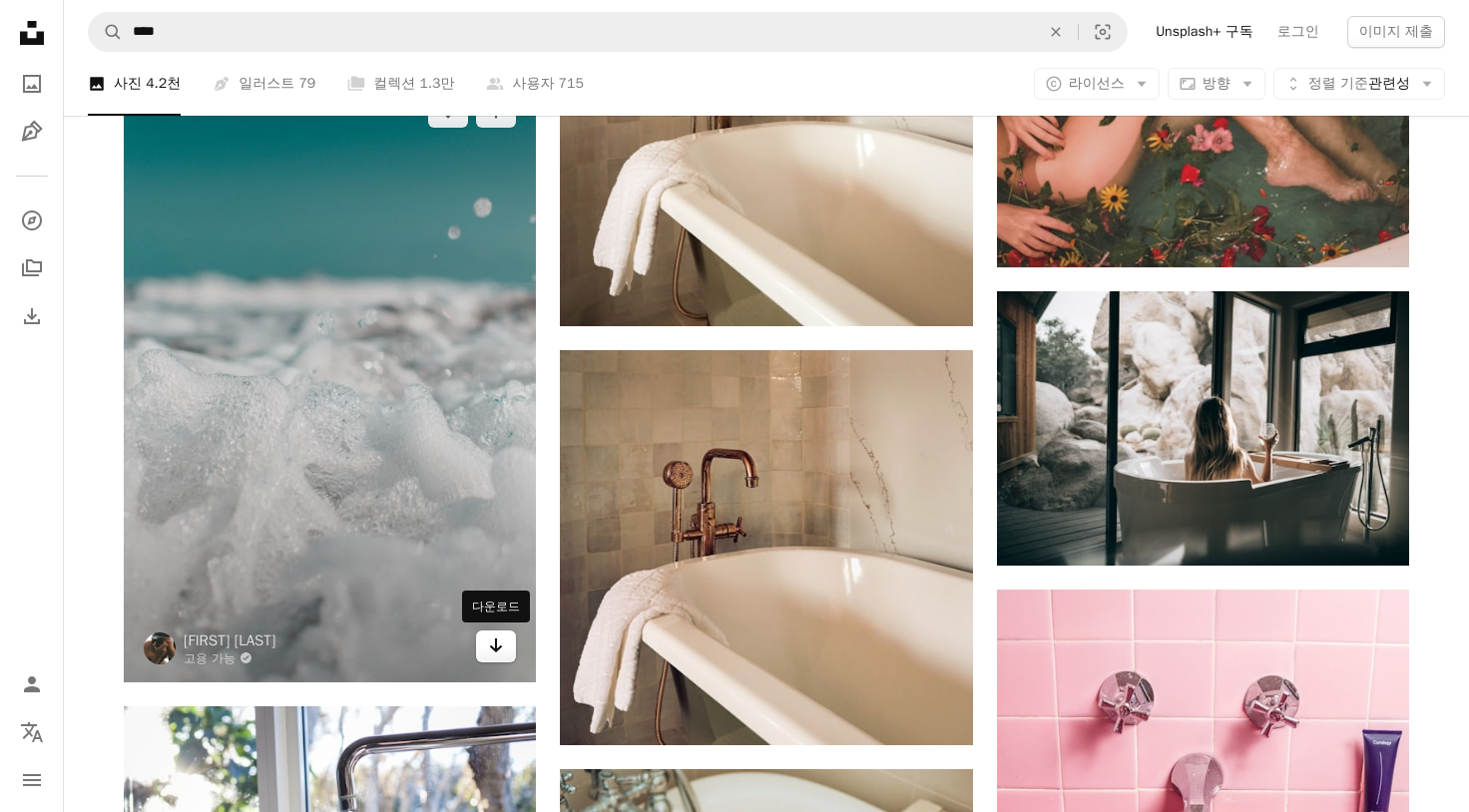 click on "Arrow pointing down" 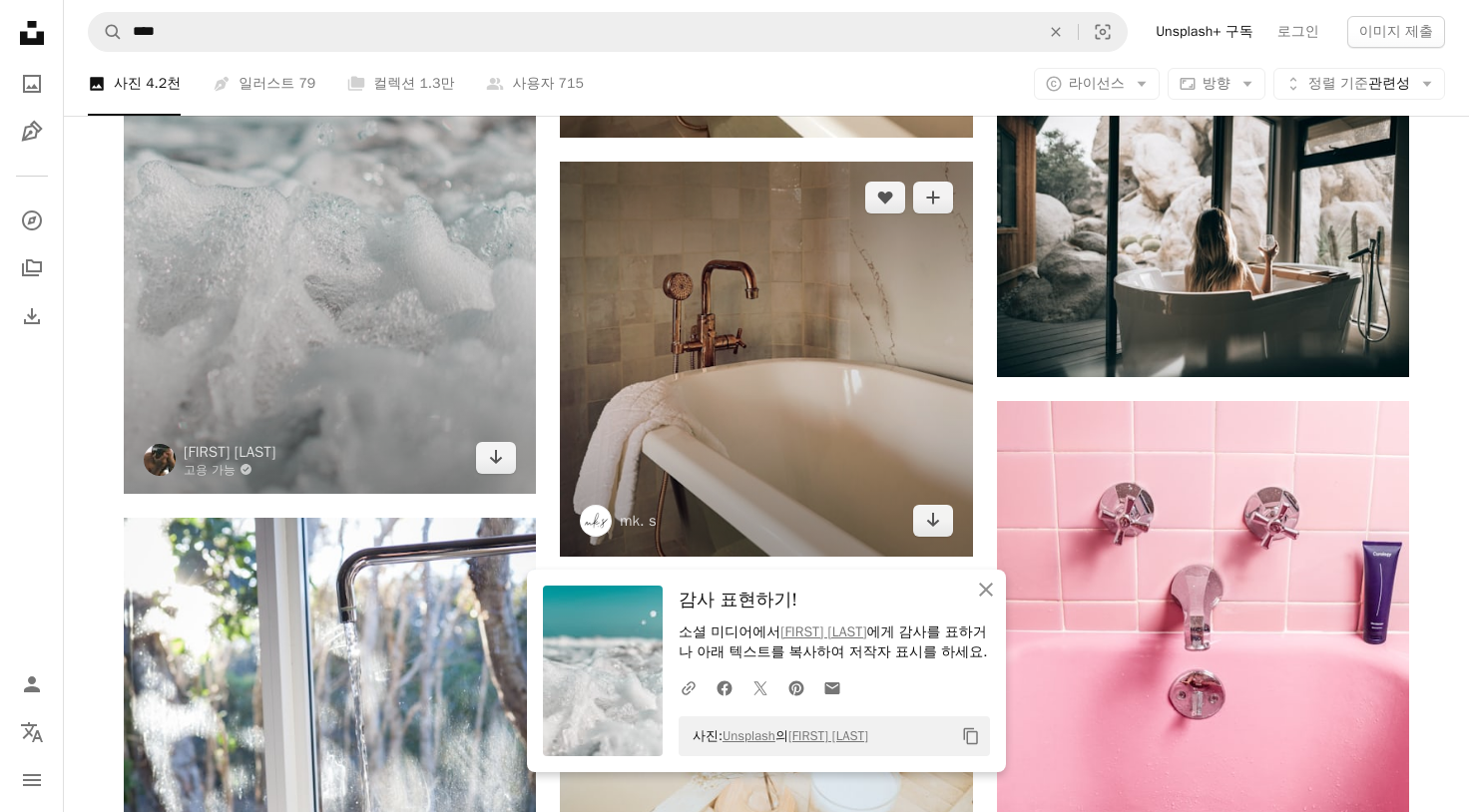 scroll, scrollTop: 1596, scrollLeft: 0, axis: vertical 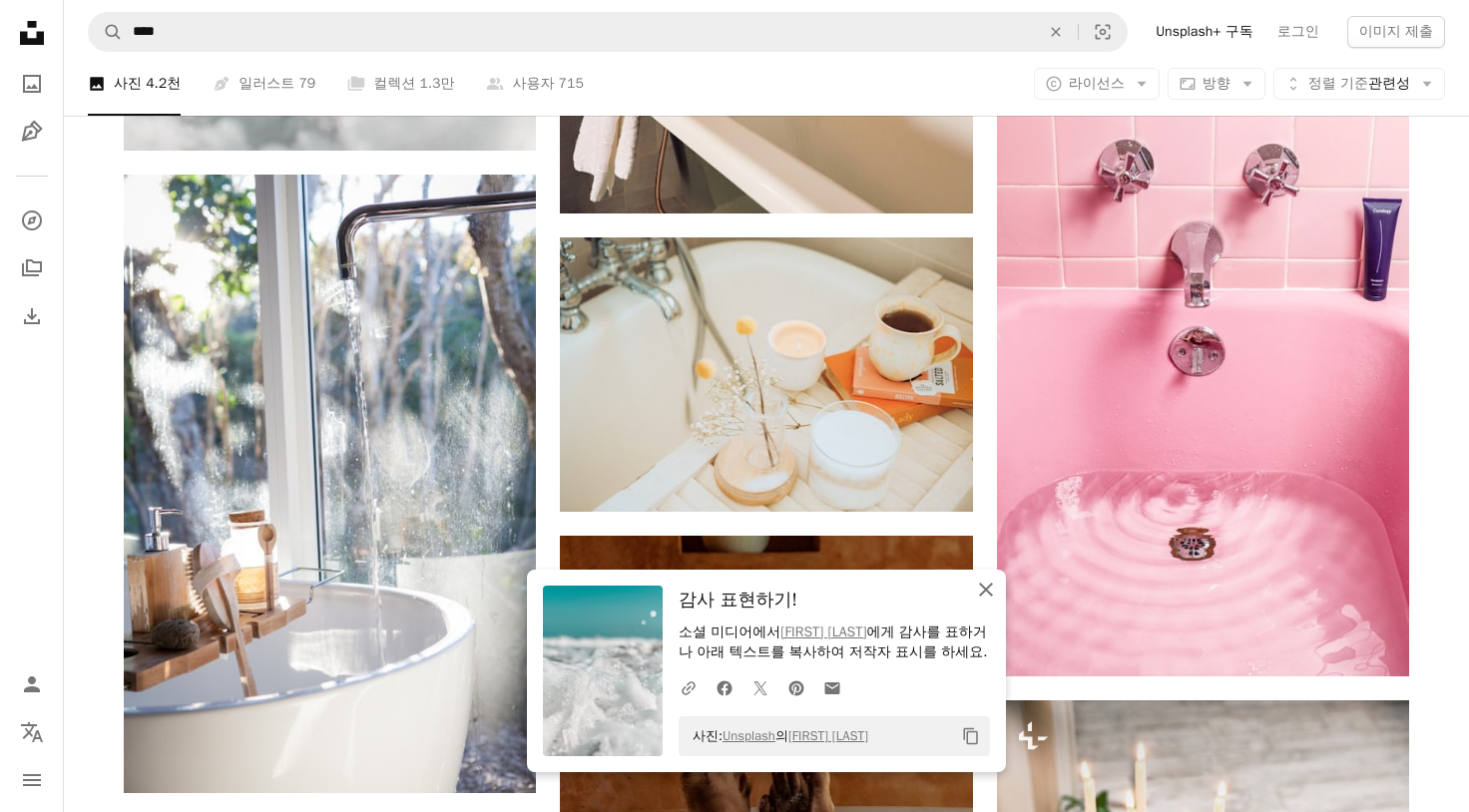 click on "An X shape" 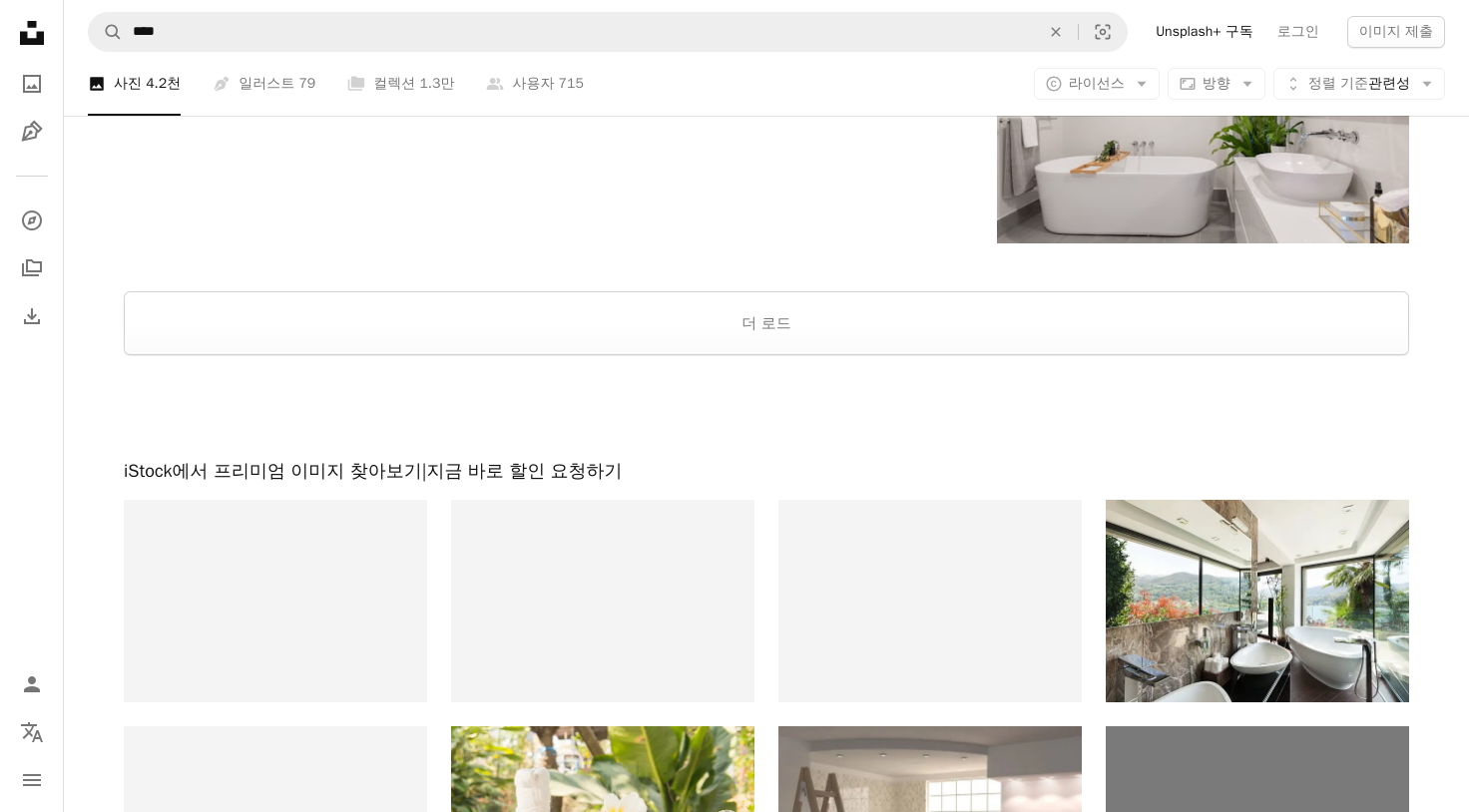 scroll, scrollTop: 3990, scrollLeft: 0, axis: vertical 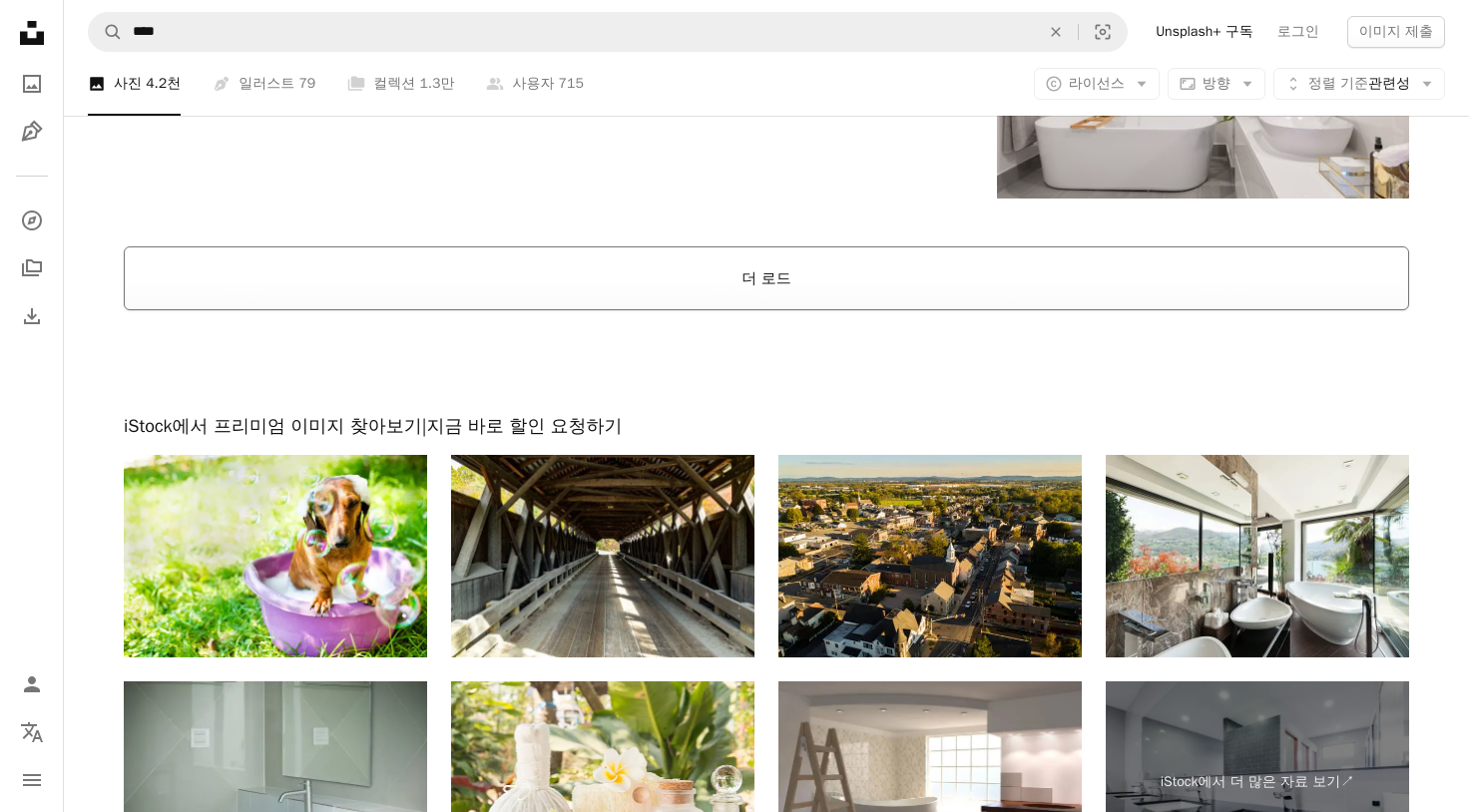 click on "더 로드" at bounding box center [766, 278] 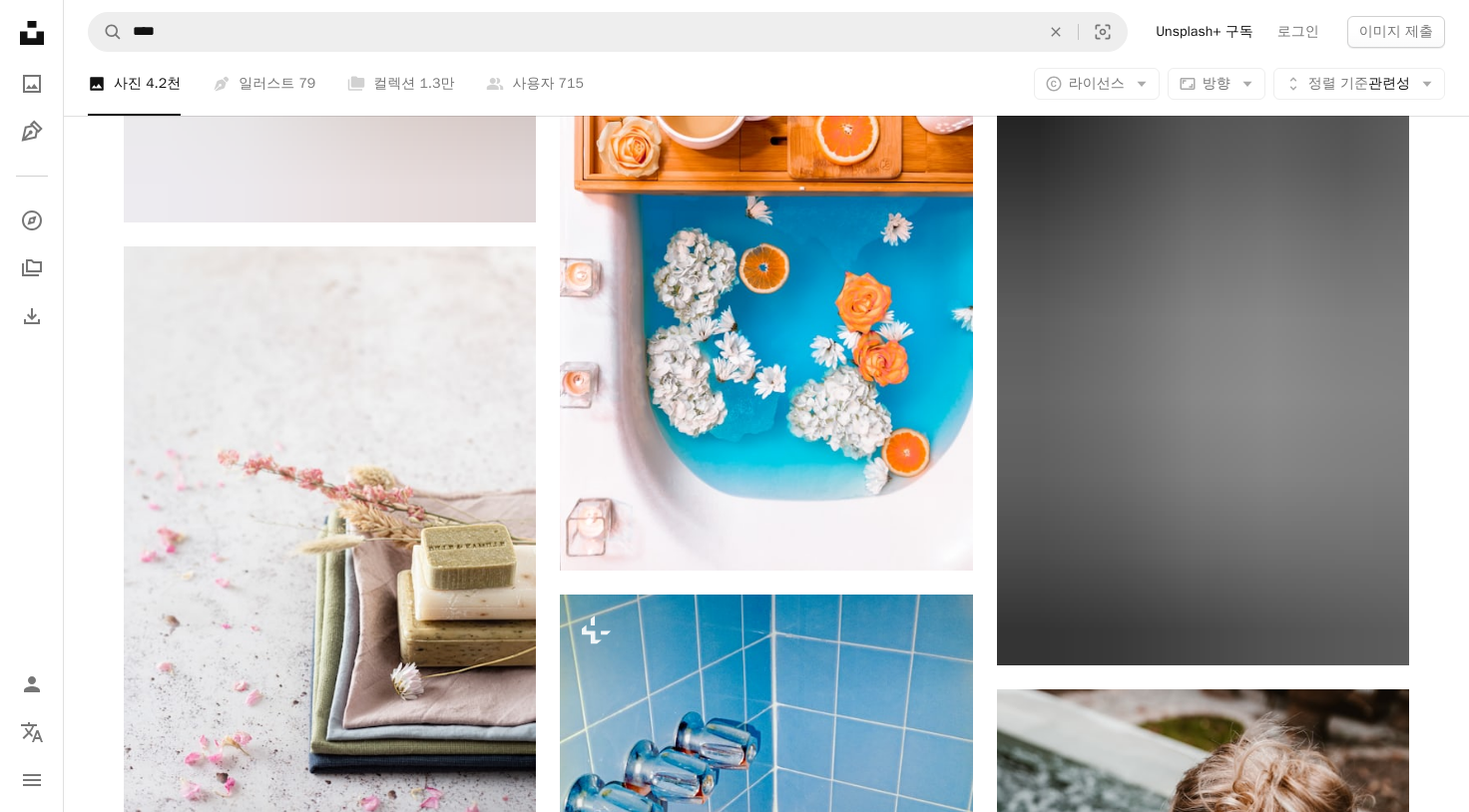 scroll, scrollTop: 5454, scrollLeft: 0, axis: vertical 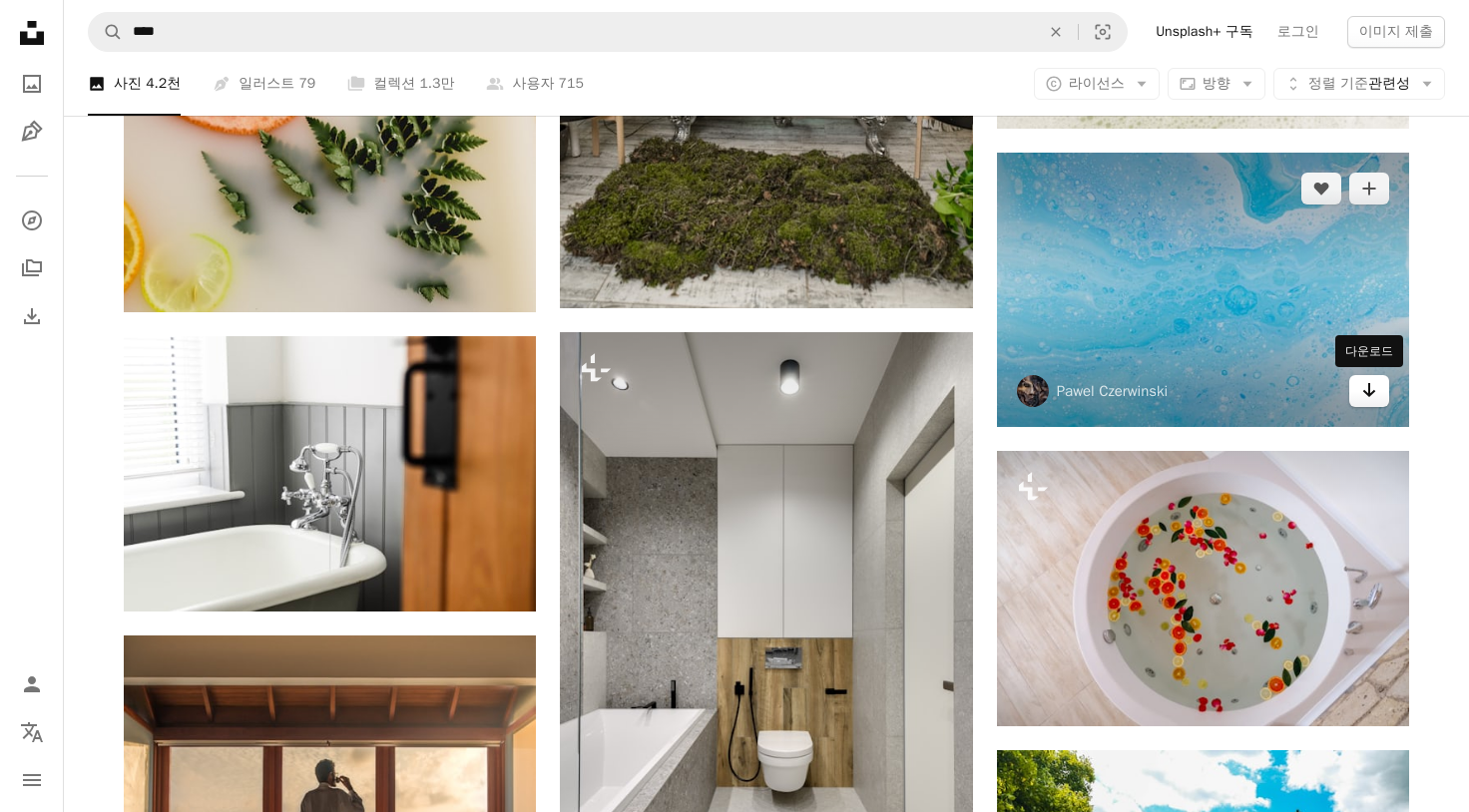 click on "Arrow pointing down" 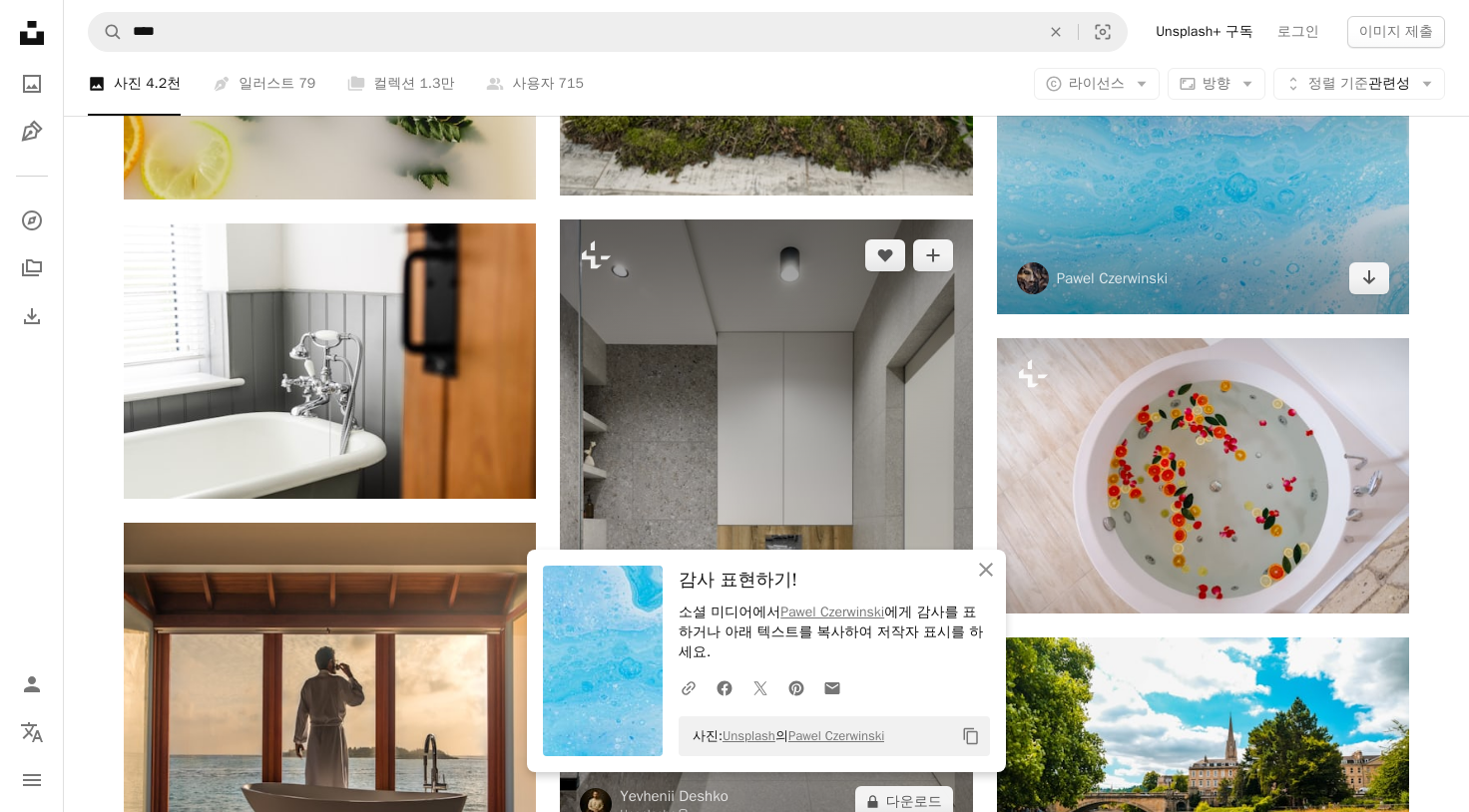 scroll, scrollTop: 14232, scrollLeft: 0, axis: vertical 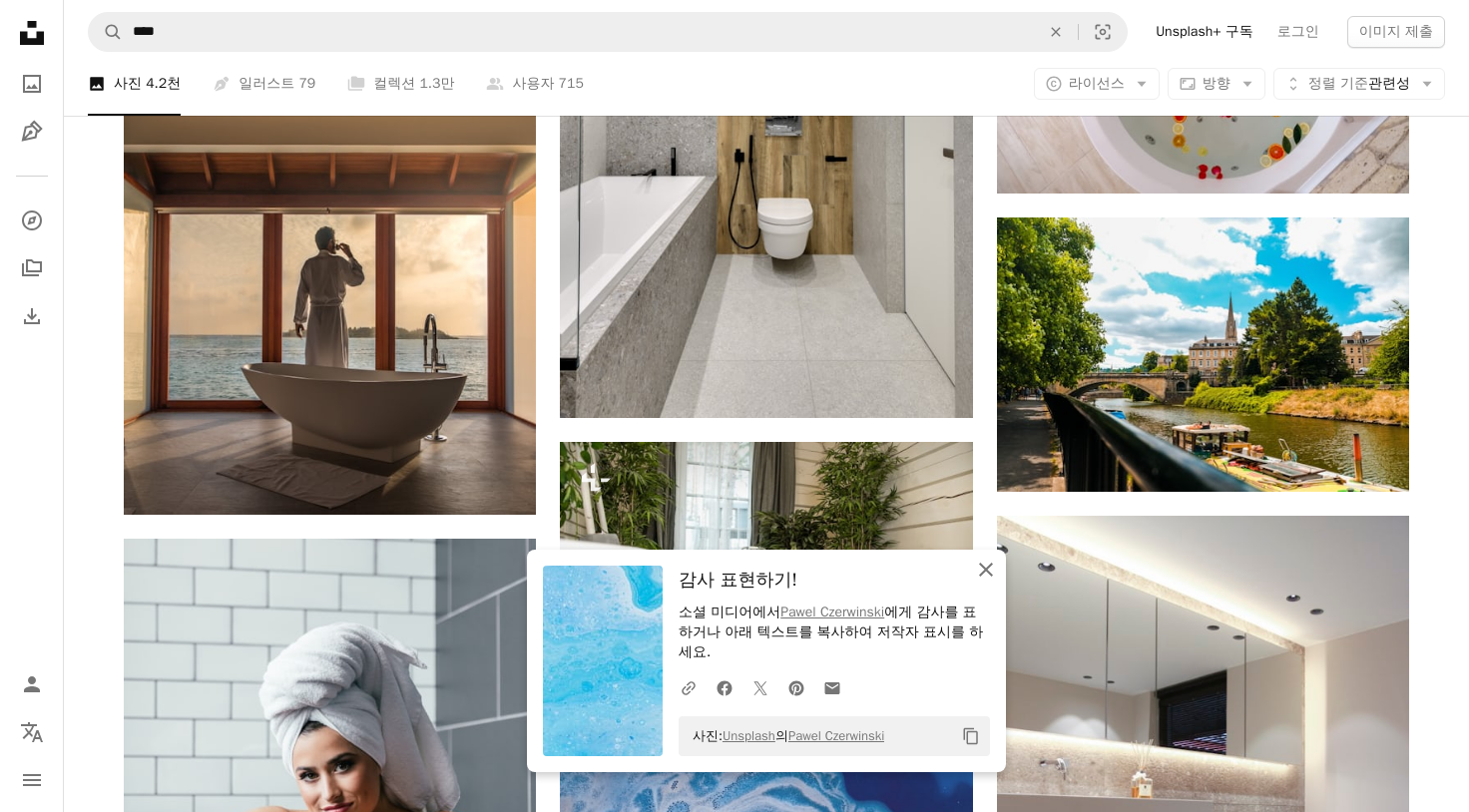 click on "An X shape" 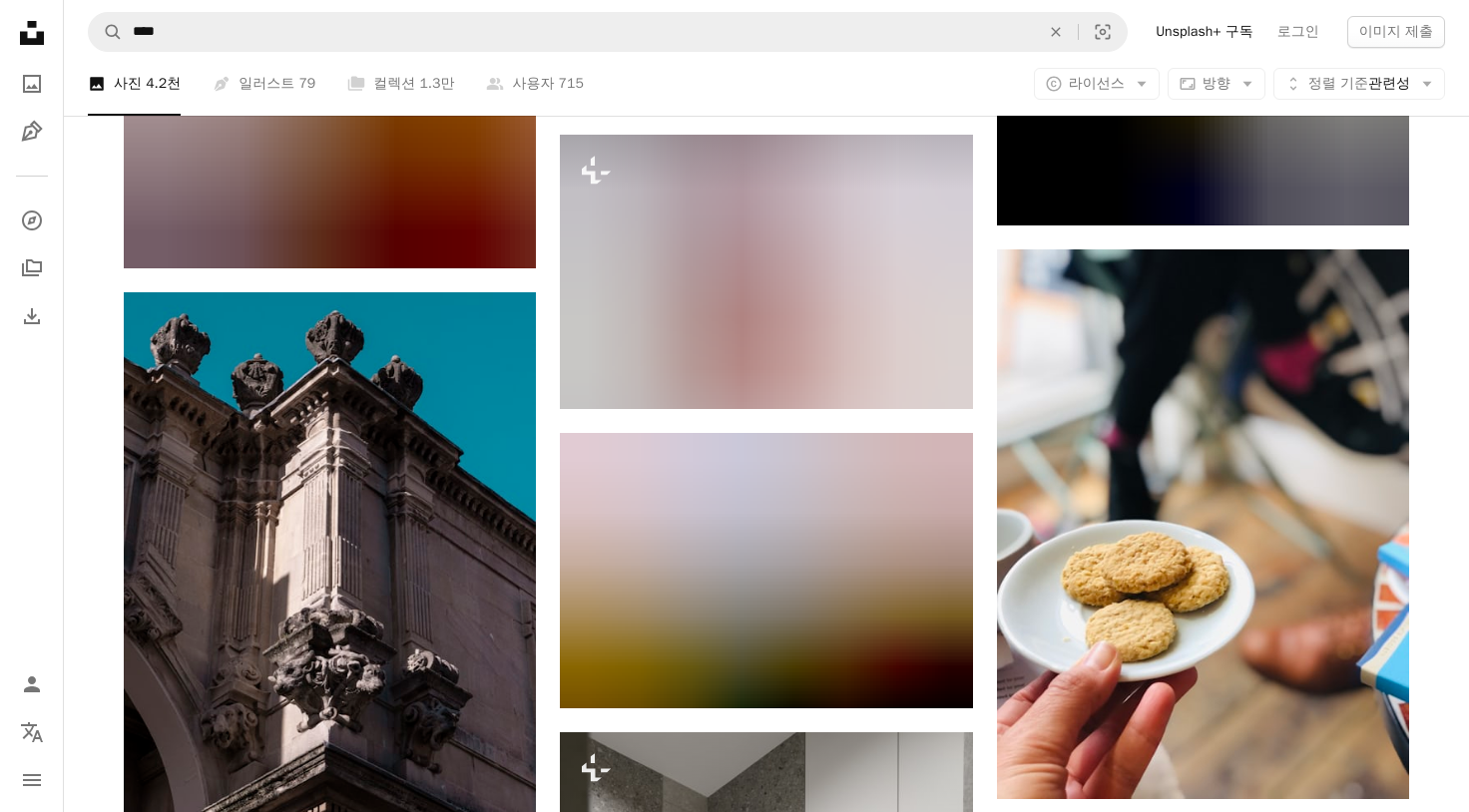 scroll, scrollTop: 41498, scrollLeft: 0, axis: vertical 